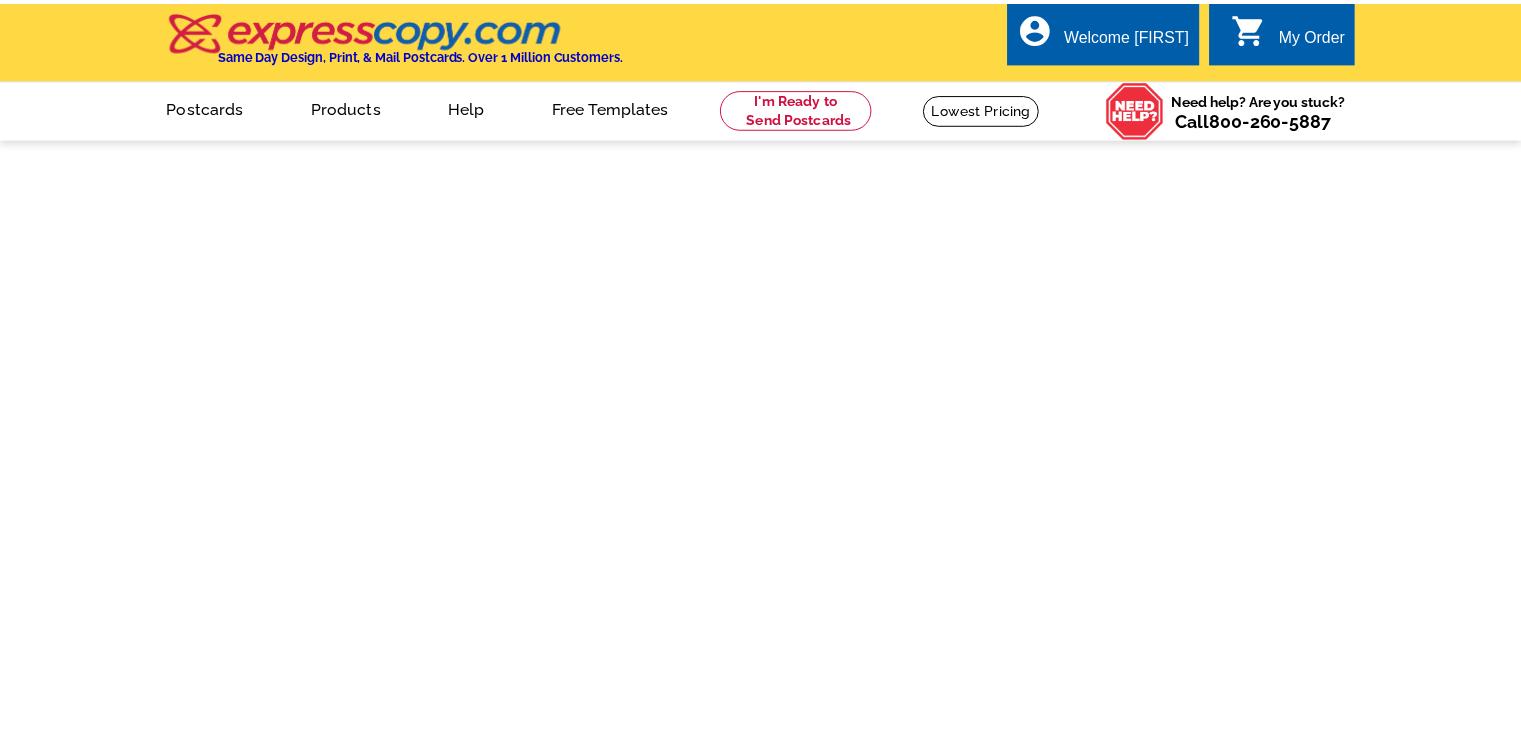 scroll, scrollTop: 0, scrollLeft: 0, axis: both 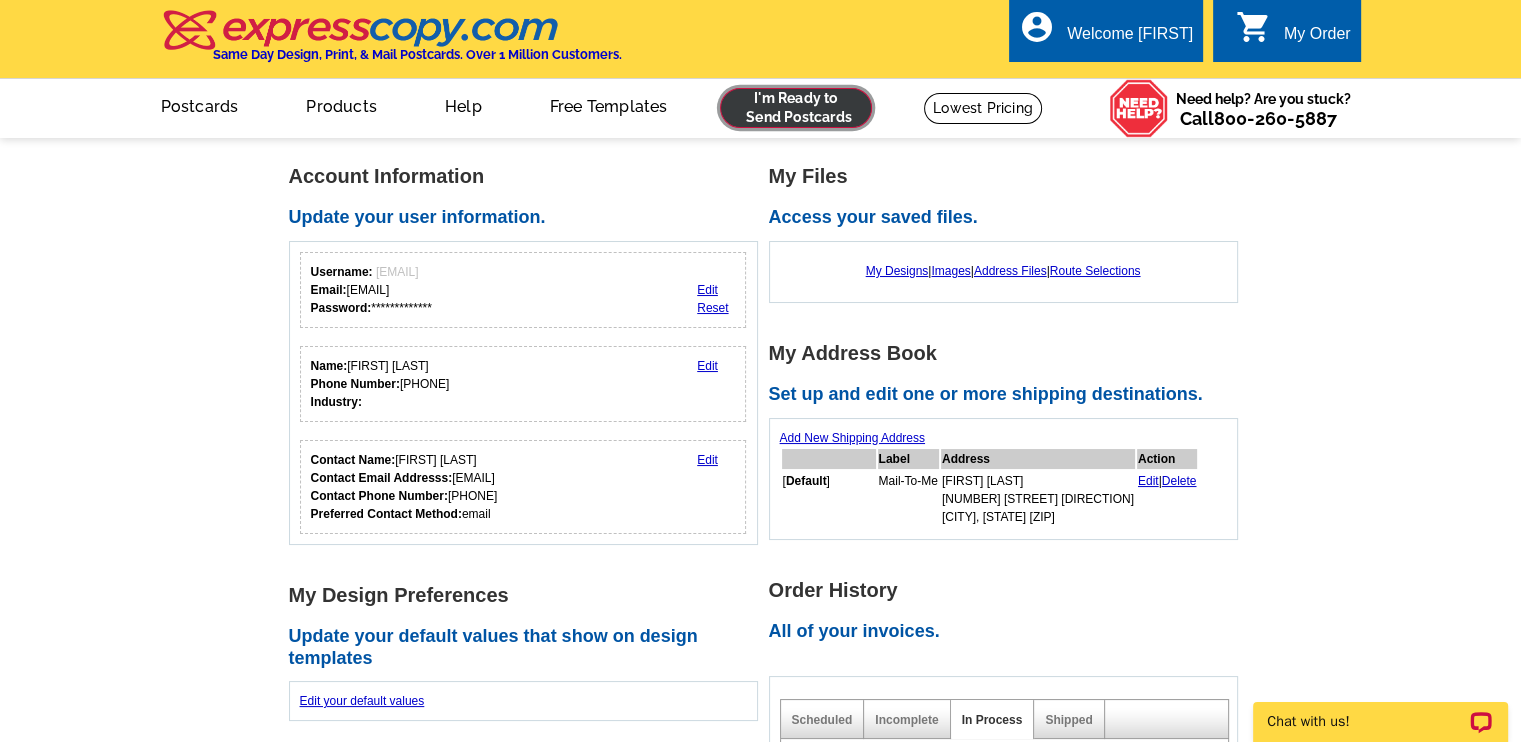 click at bounding box center [796, 108] 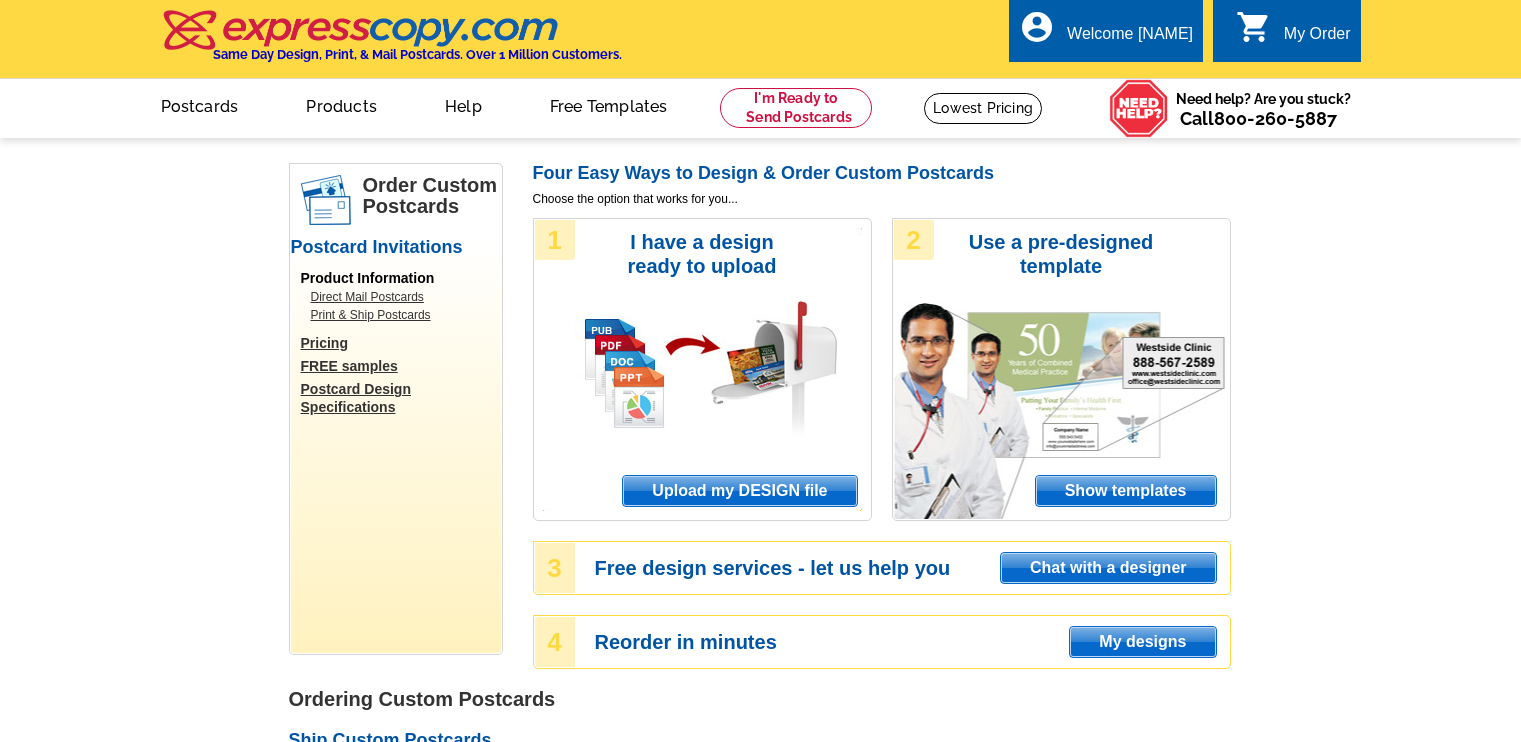 scroll, scrollTop: 0, scrollLeft: 0, axis: both 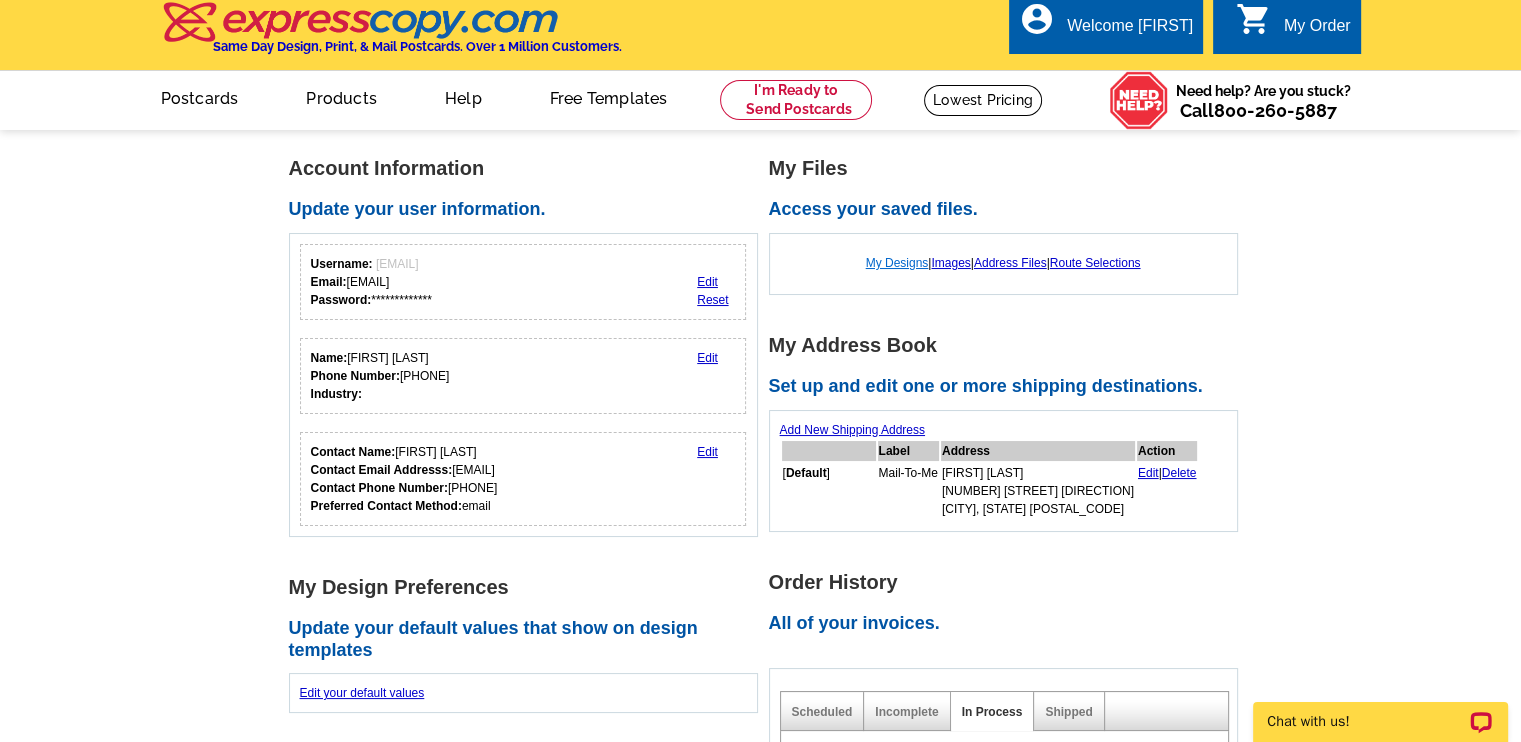 click on "My Designs" at bounding box center [897, 263] 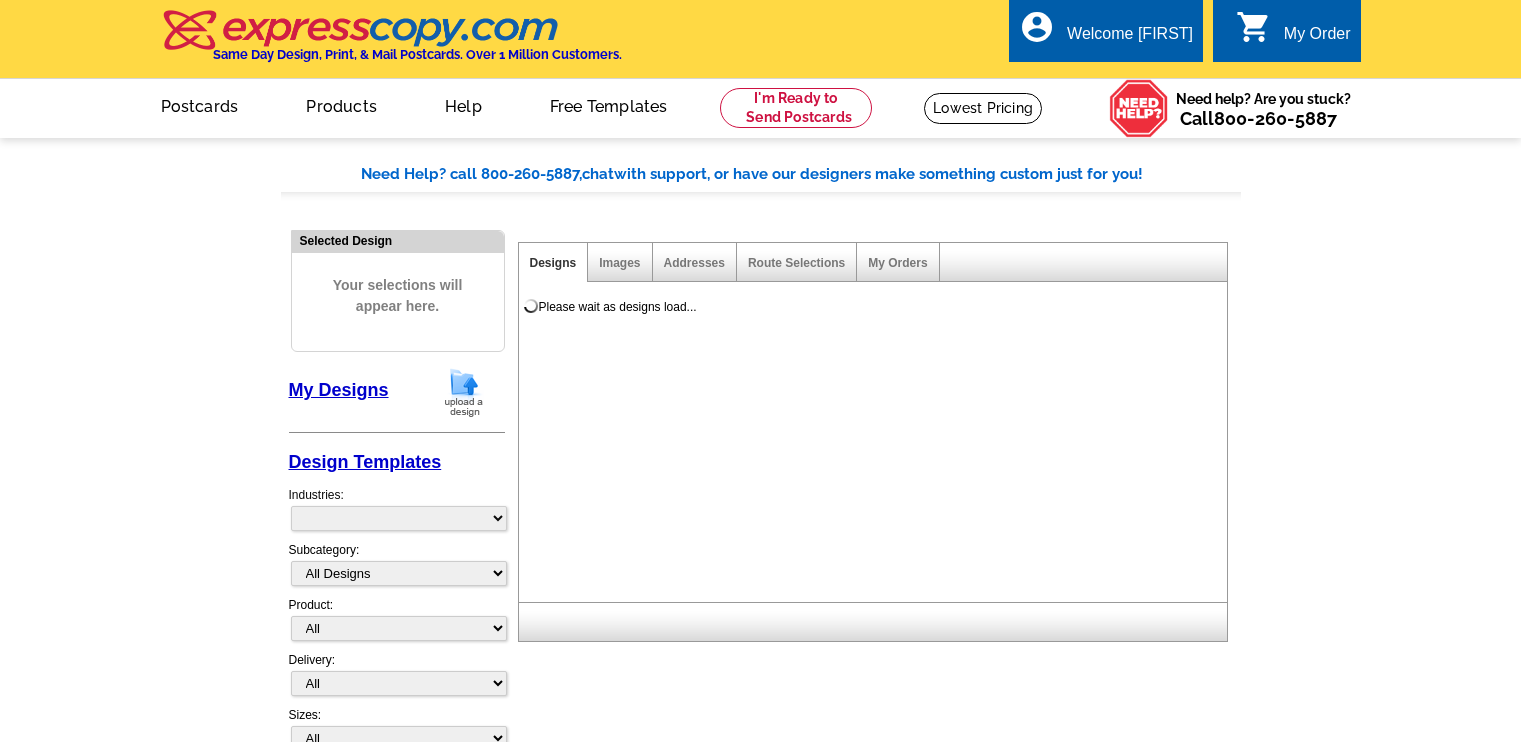 scroll, scrollTop: 0, scrollLeft: 0, axis: both 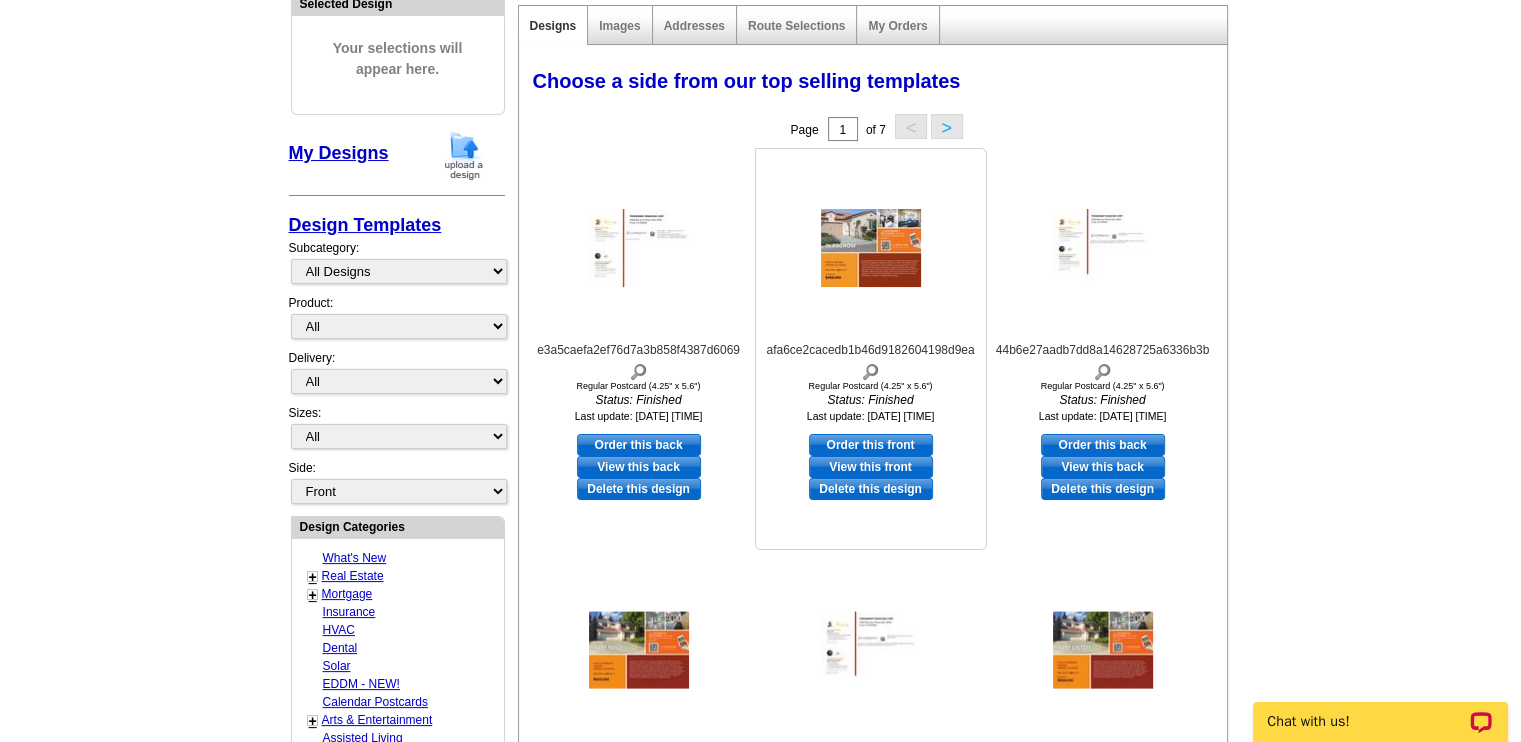 click at bounding box center (871, 248) 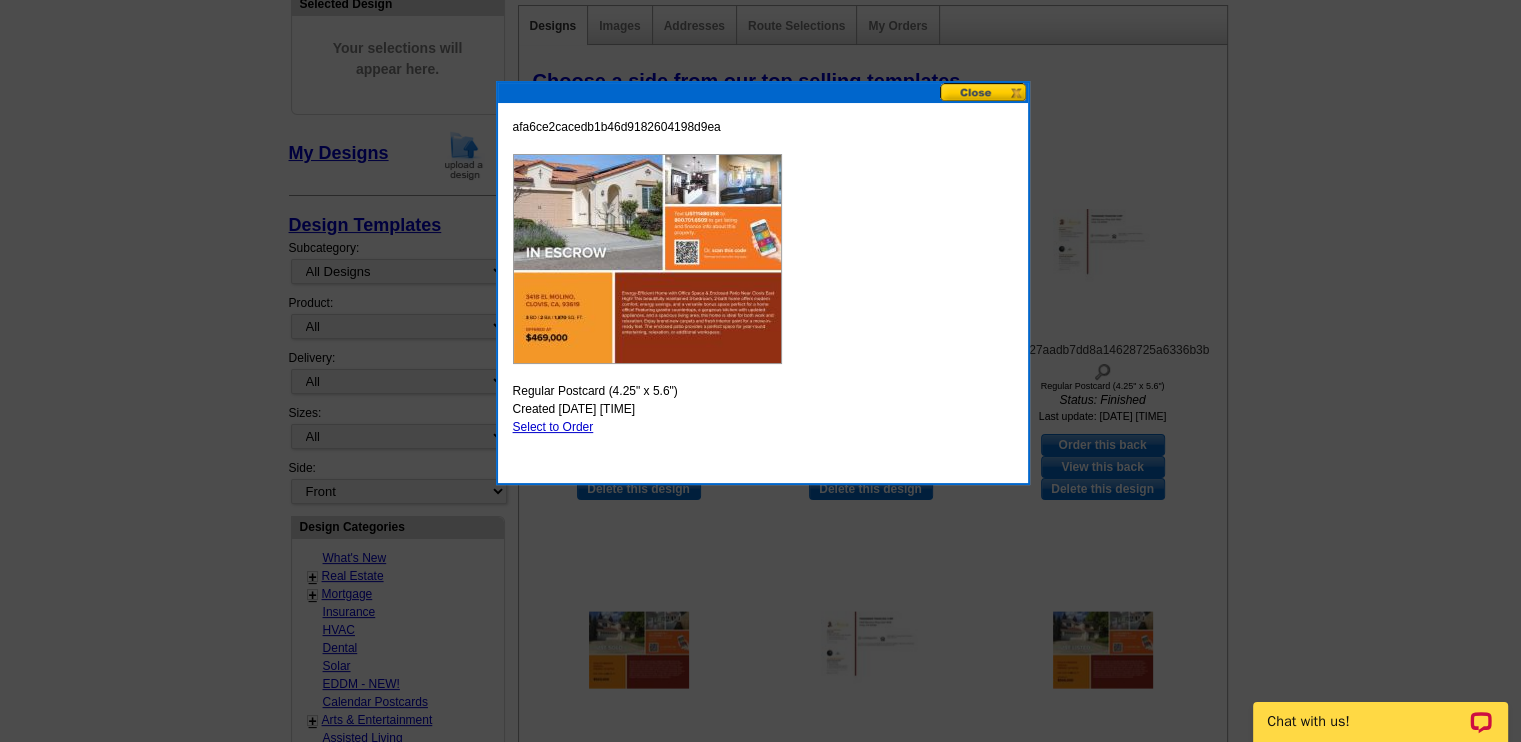 click at bounding box center (984, 92) 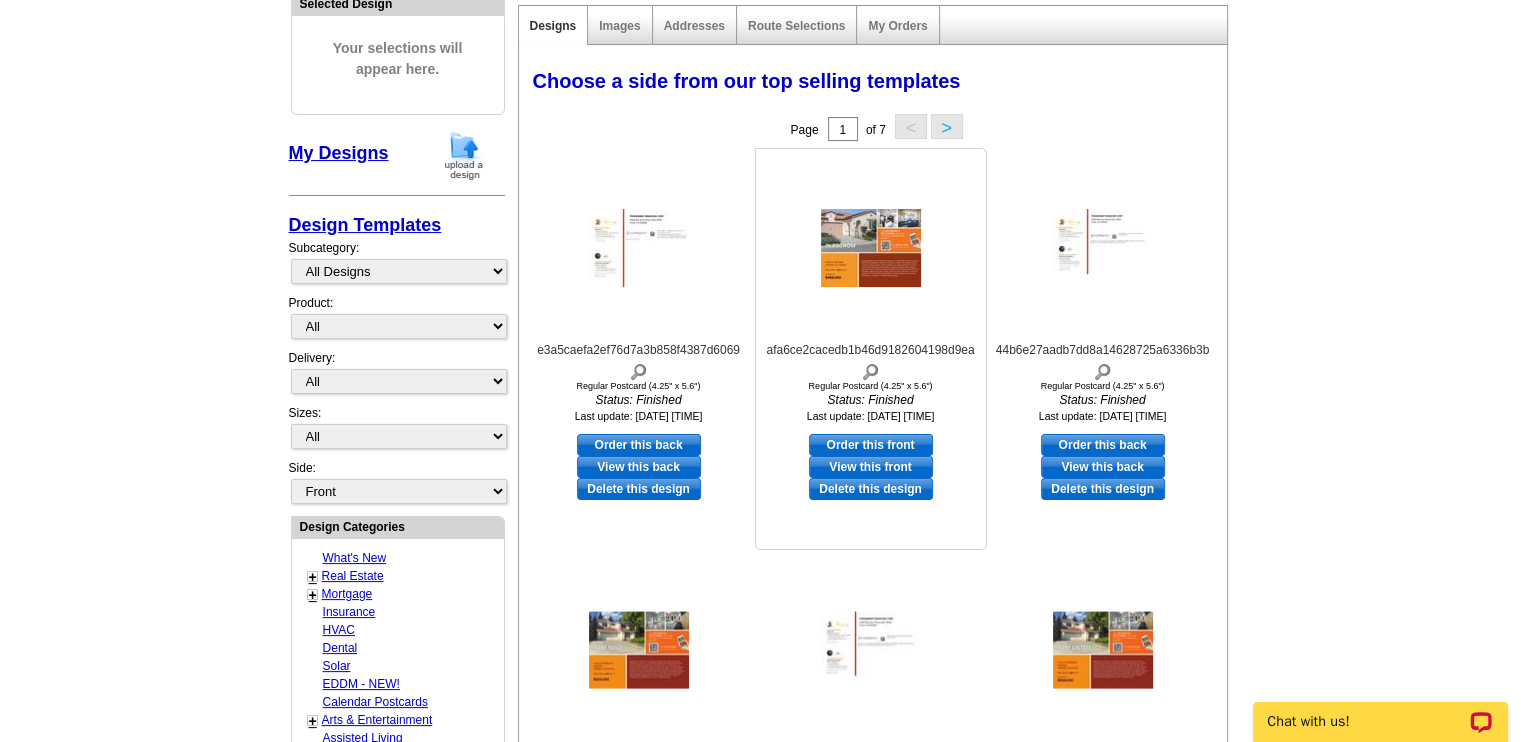 click on "Order this front" at bounding box center [871, 445] 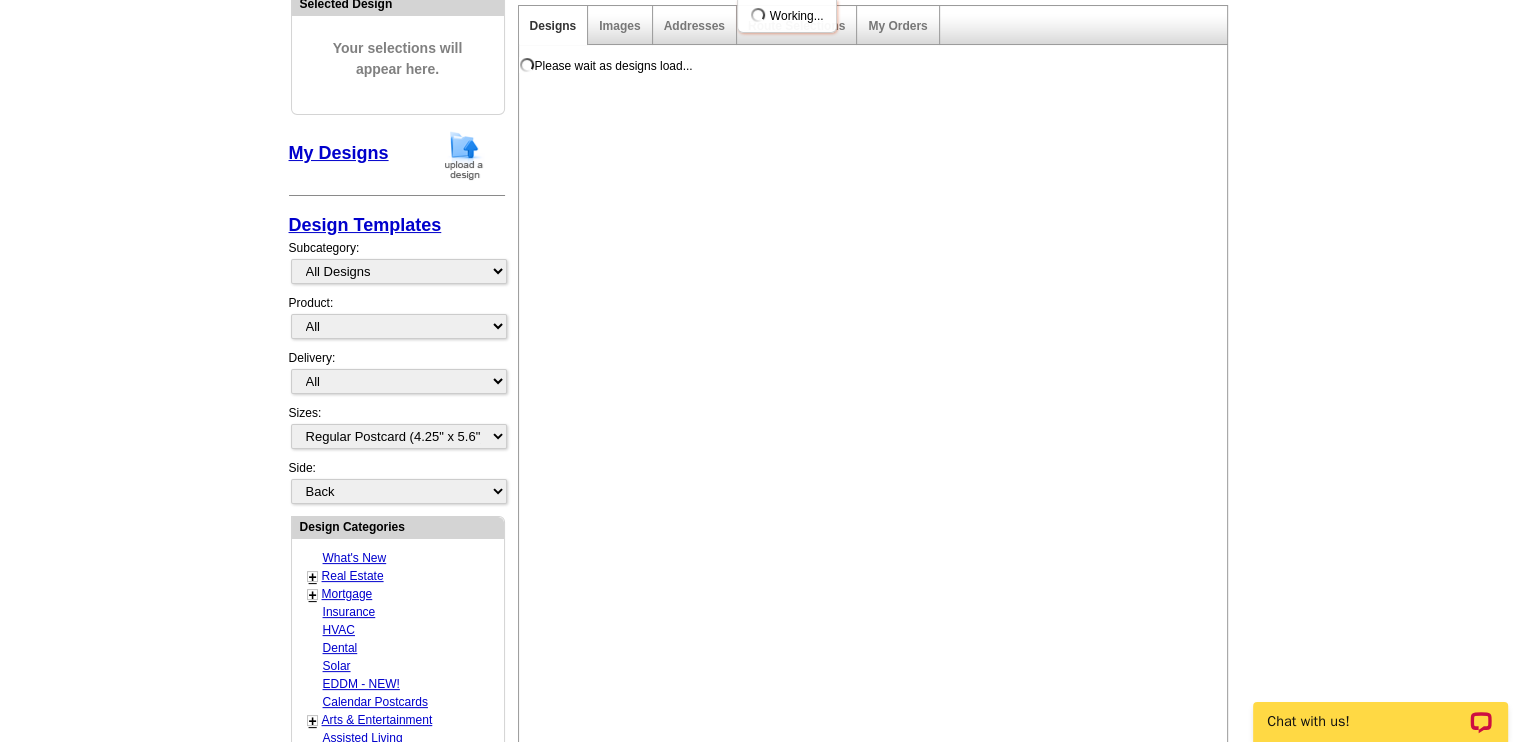 scroll, scrollTop: 0, scrollLeft: 0, axis: both 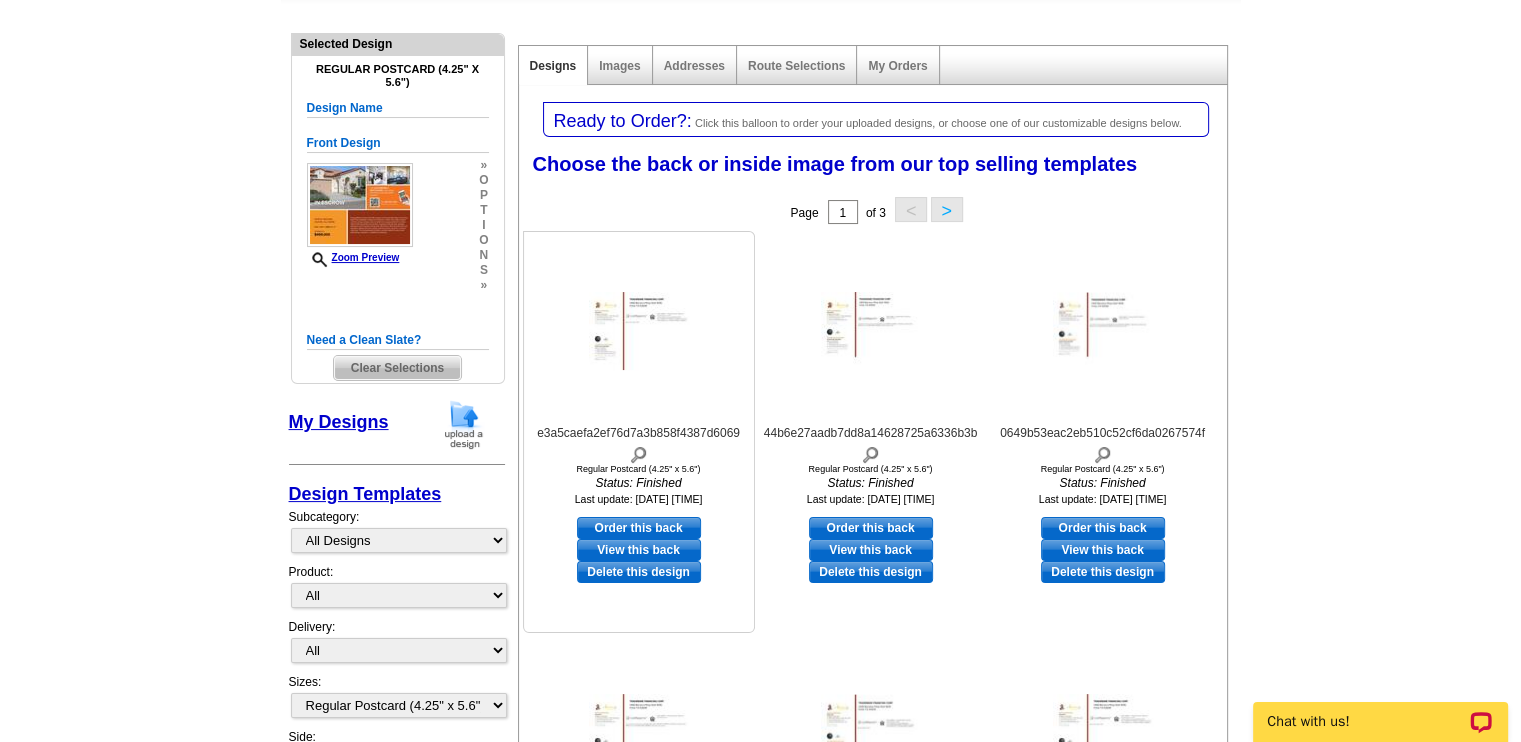 click at bounding box center [639, 331] 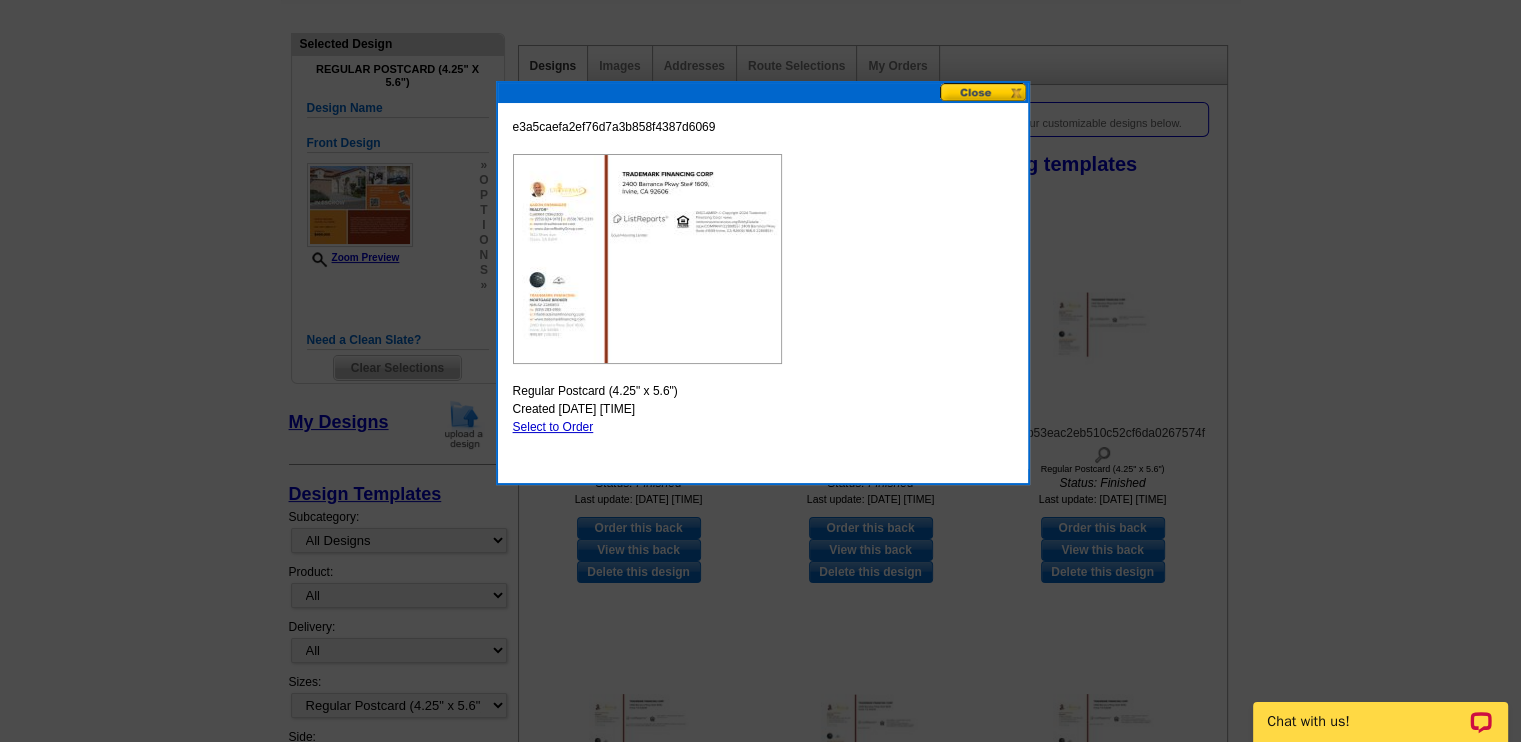 click at bounding box center [984, 92] 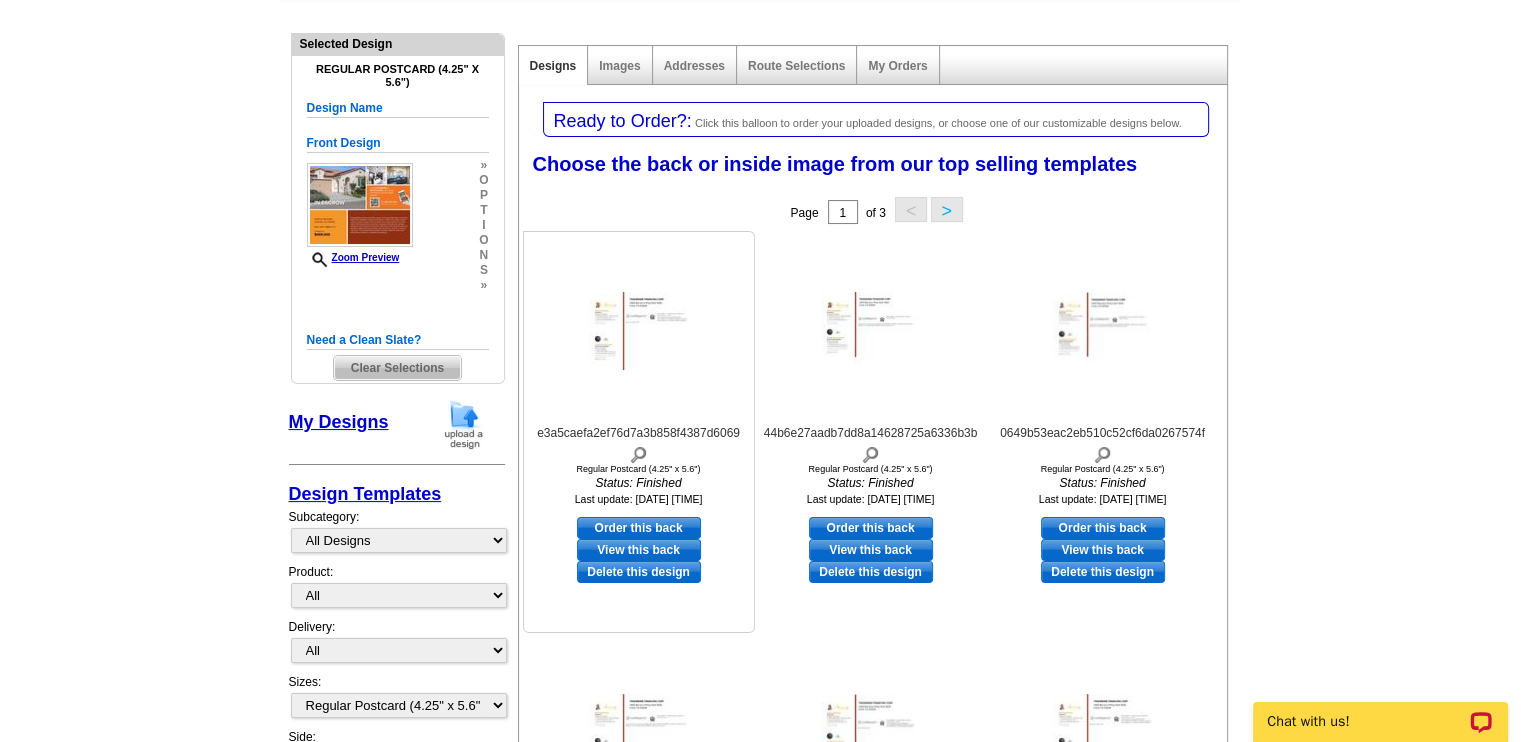 click on "Order this back" at bounding box center (639, 528) 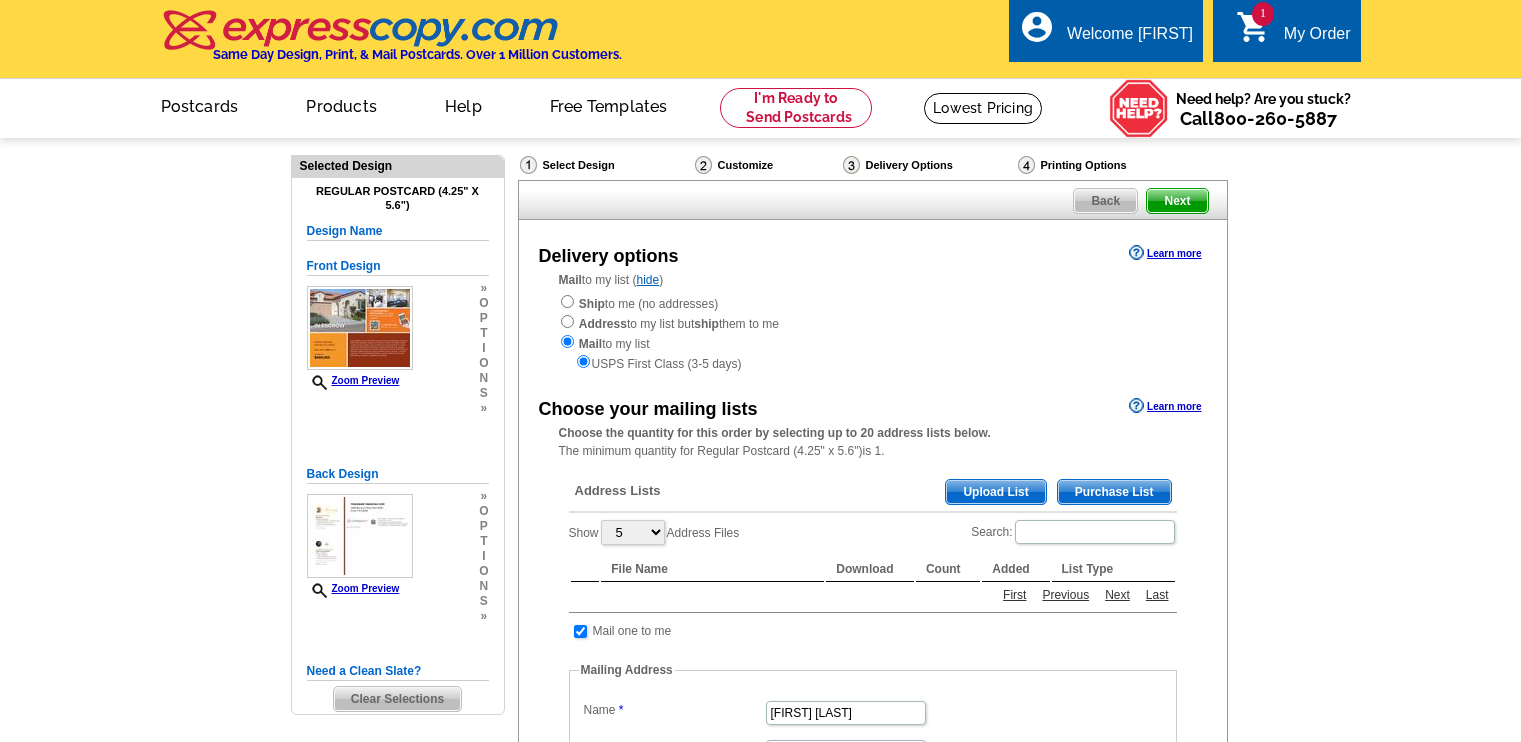 scroll, scrollTop: 0, scrollLeft: 0, axis: both 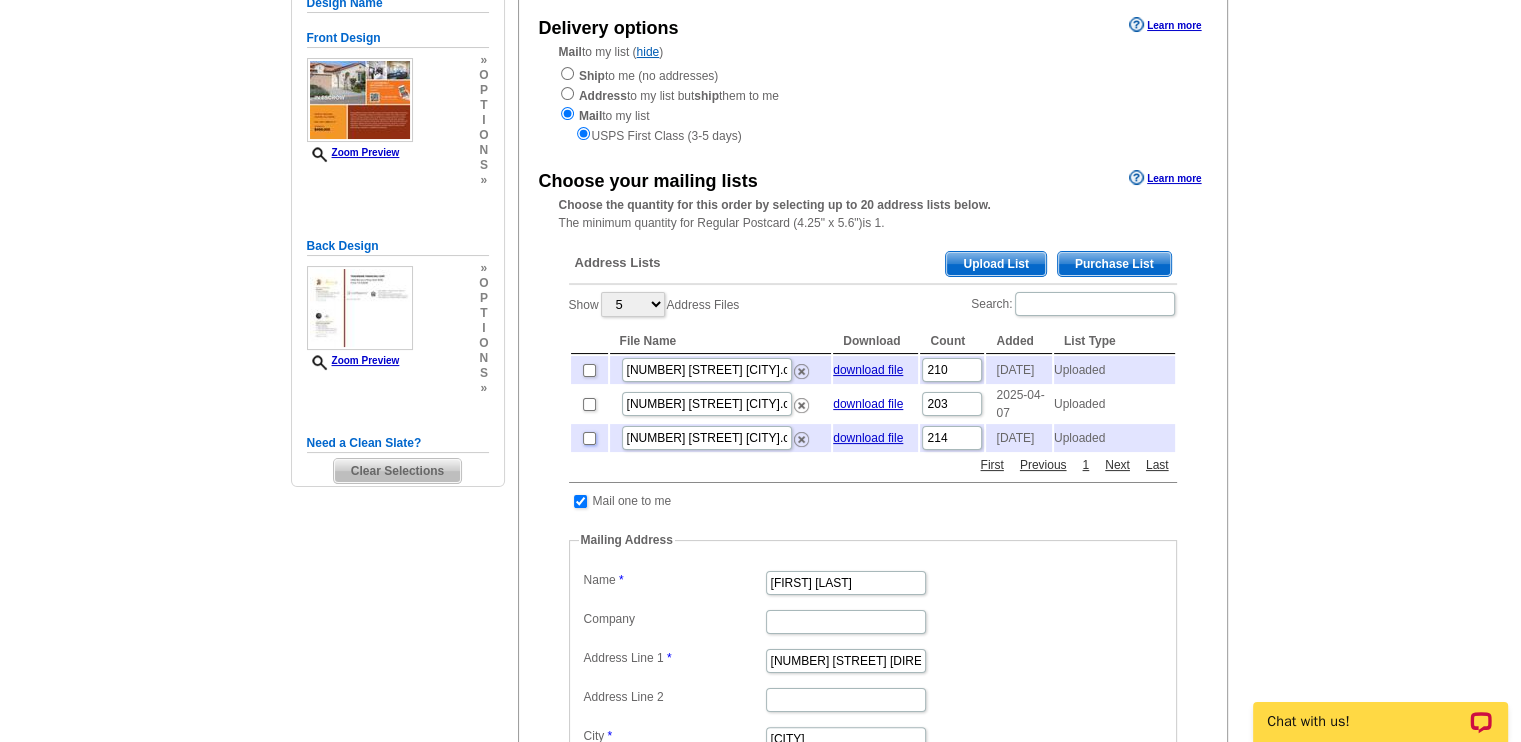 click at bounding box center (589, 438) 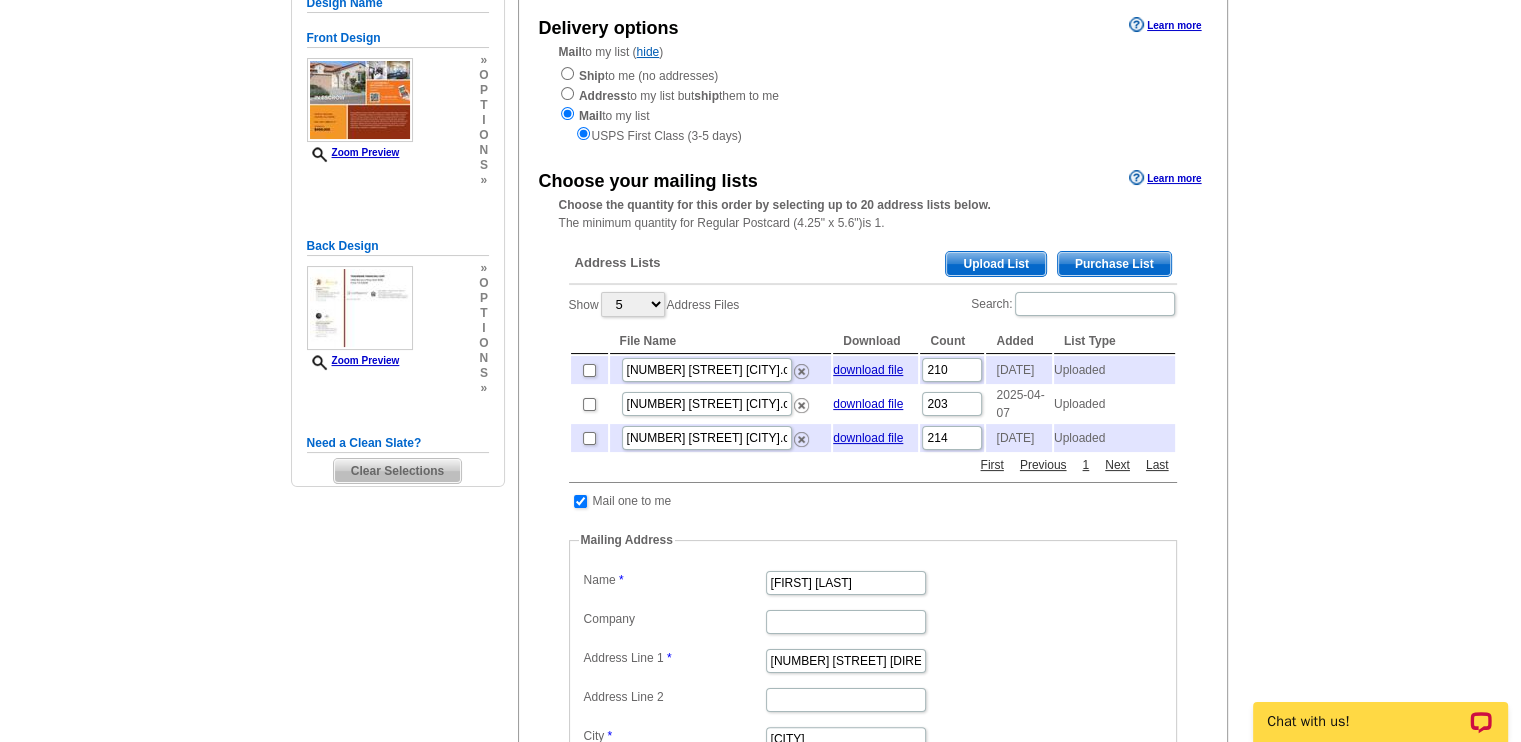 checkbox on "true" 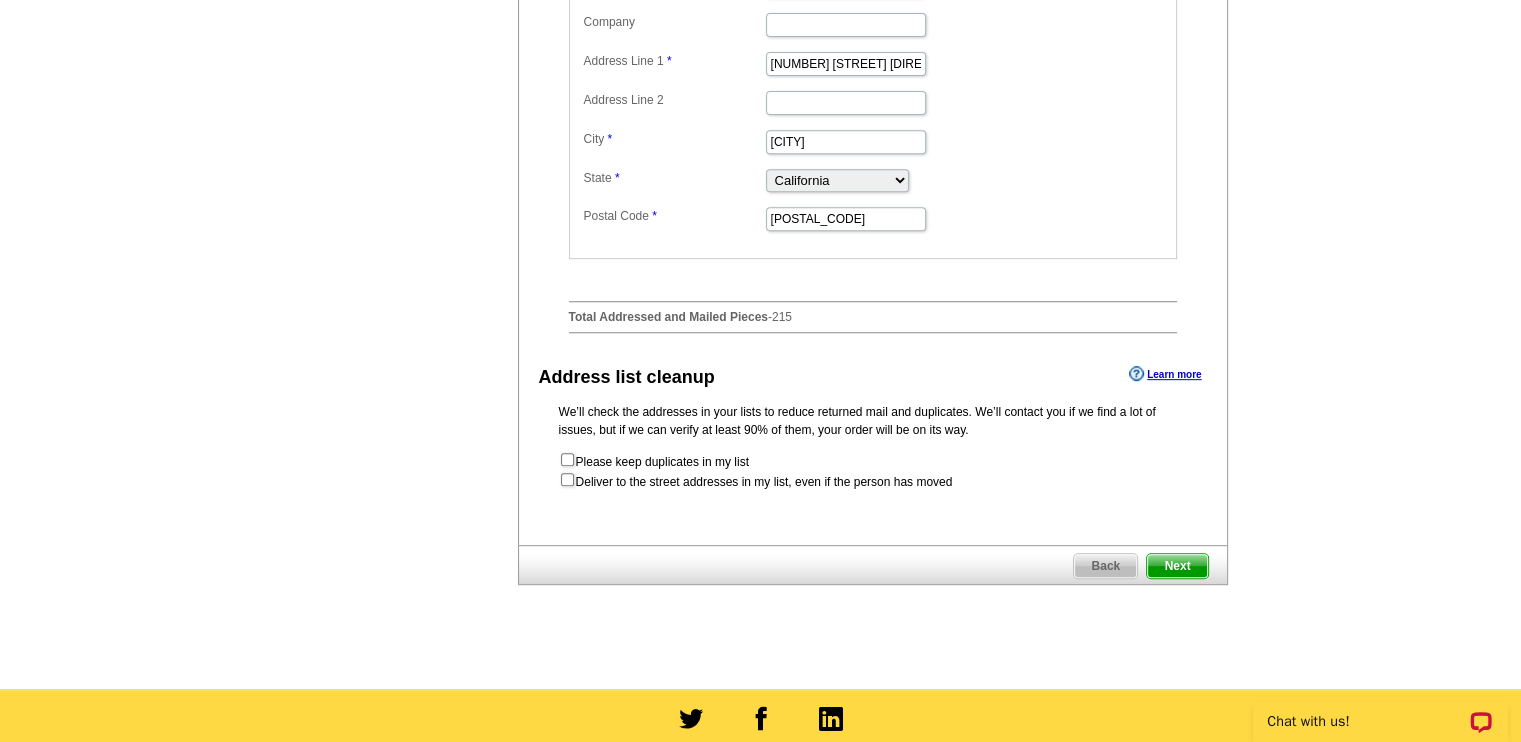 scroll, scrollTop: 838, scrollLeft: 0, axis: vertical 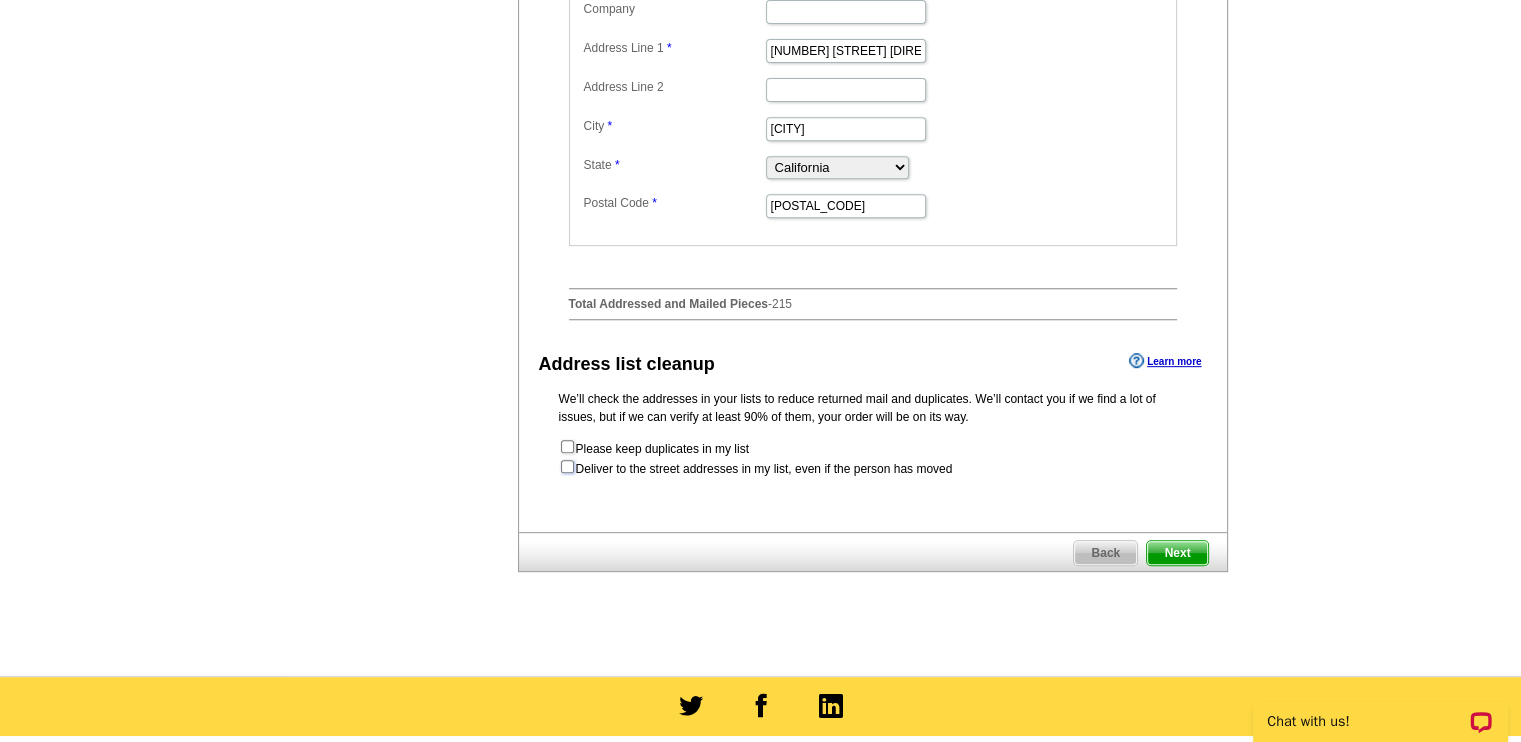 click at bounding box center [567, 466] 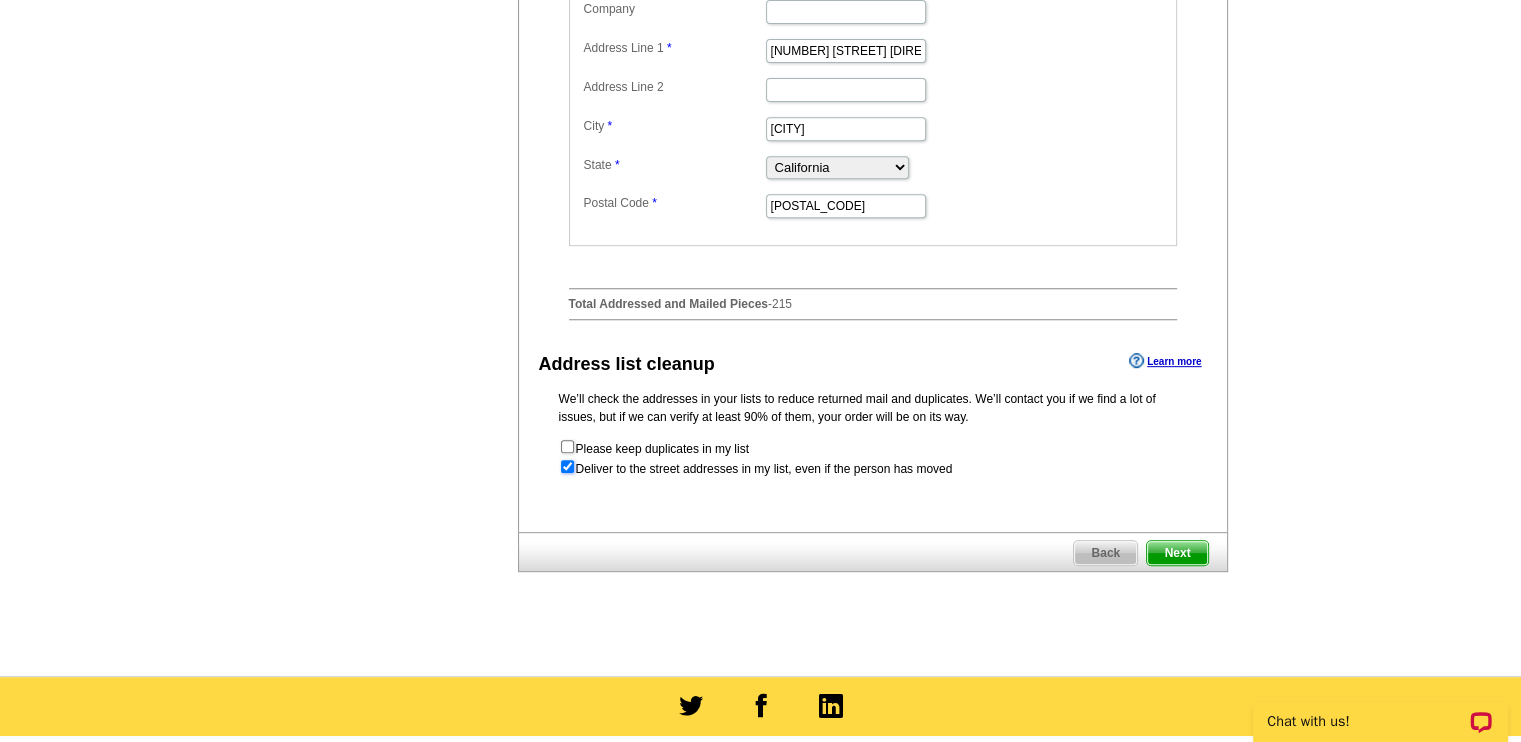radio on "true" 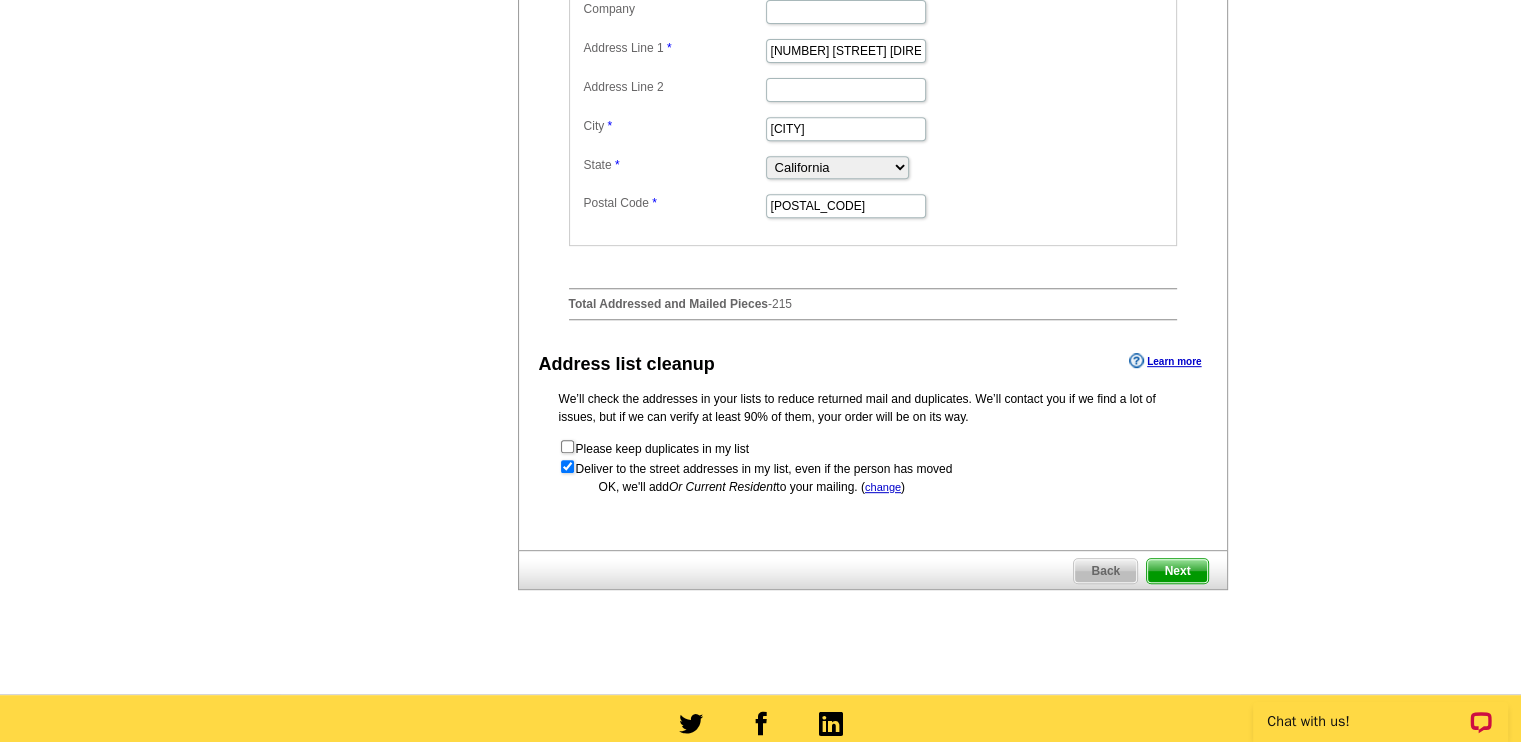 click on "Next" at bounding box center (1177, 571) 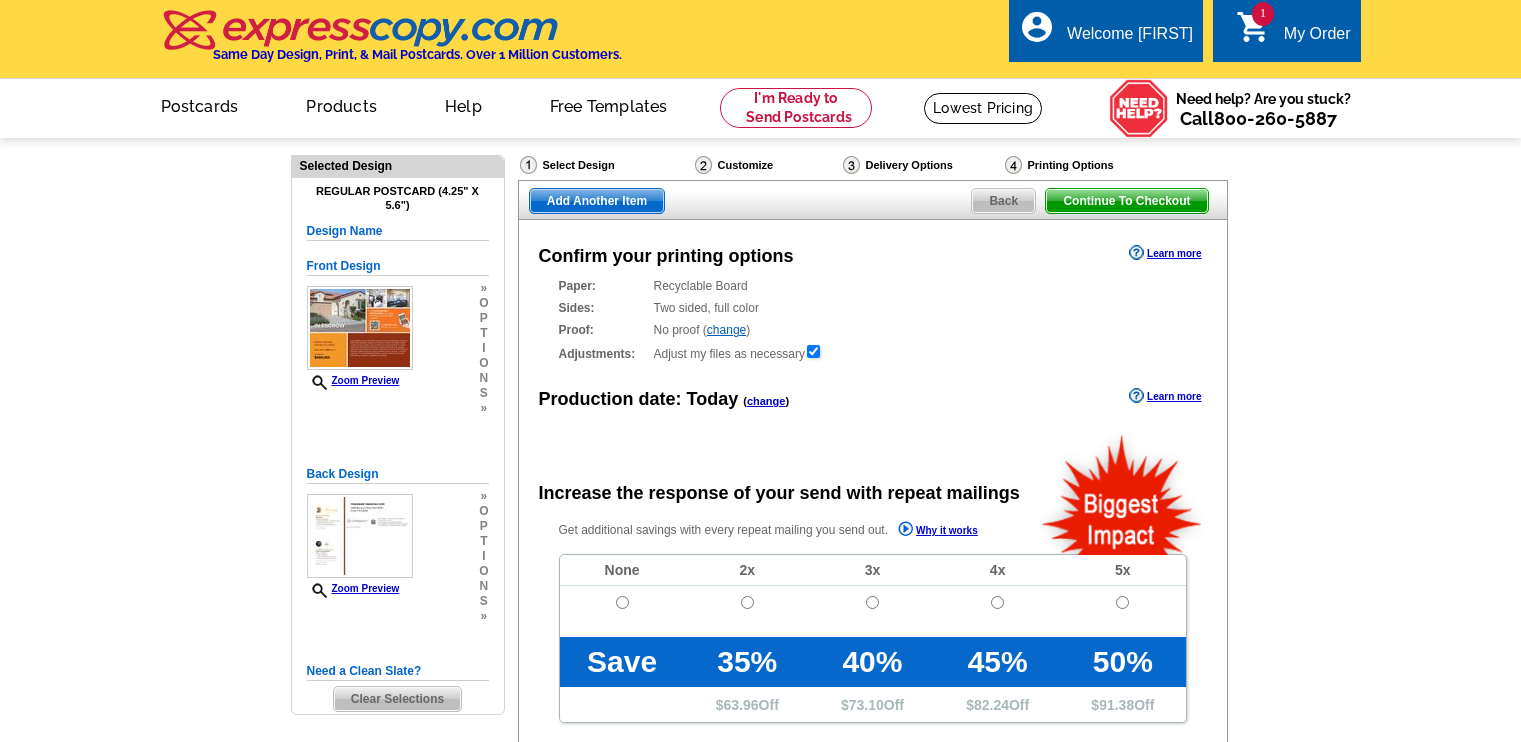 scroll, scrollTop: 0, scrollLeft: 0, axis: both 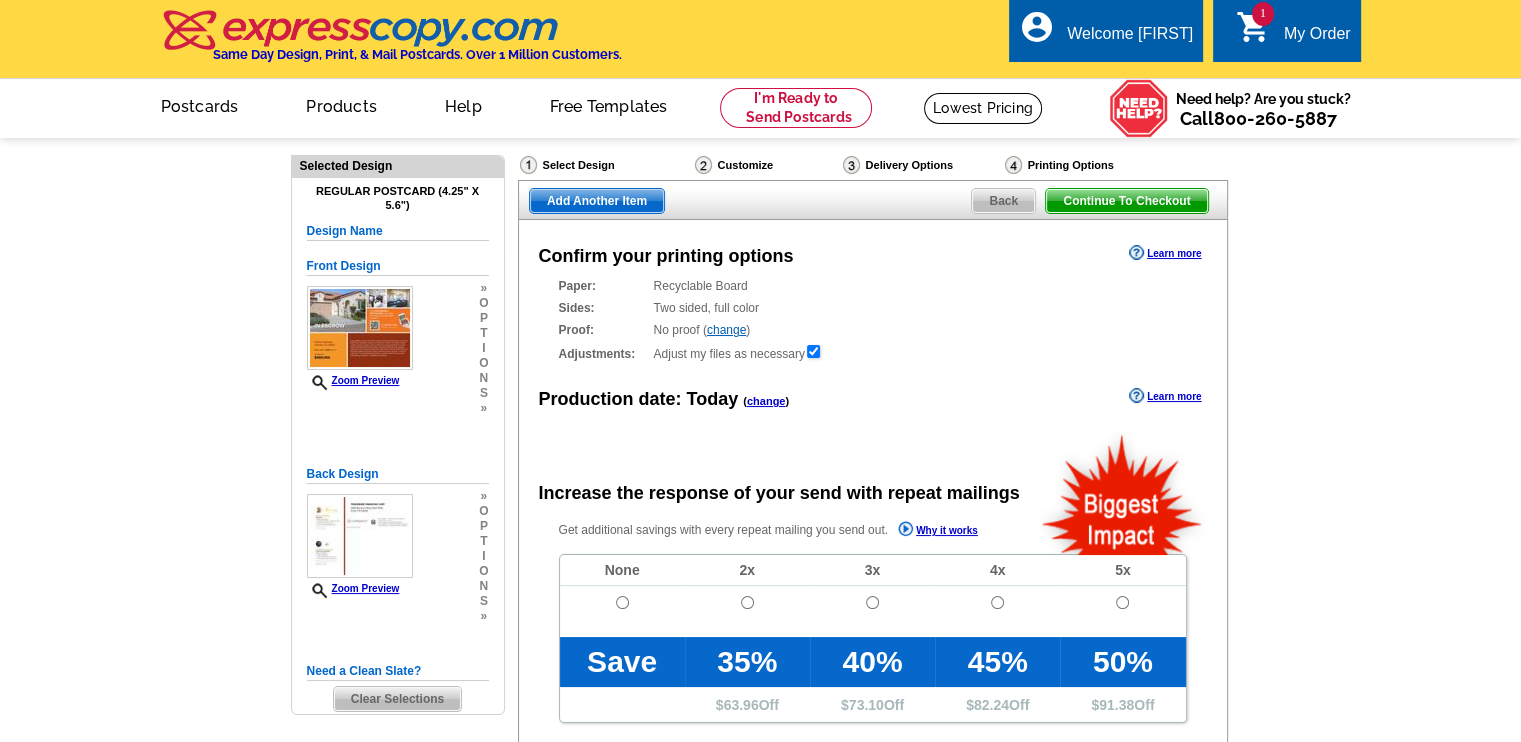 radio on "false" 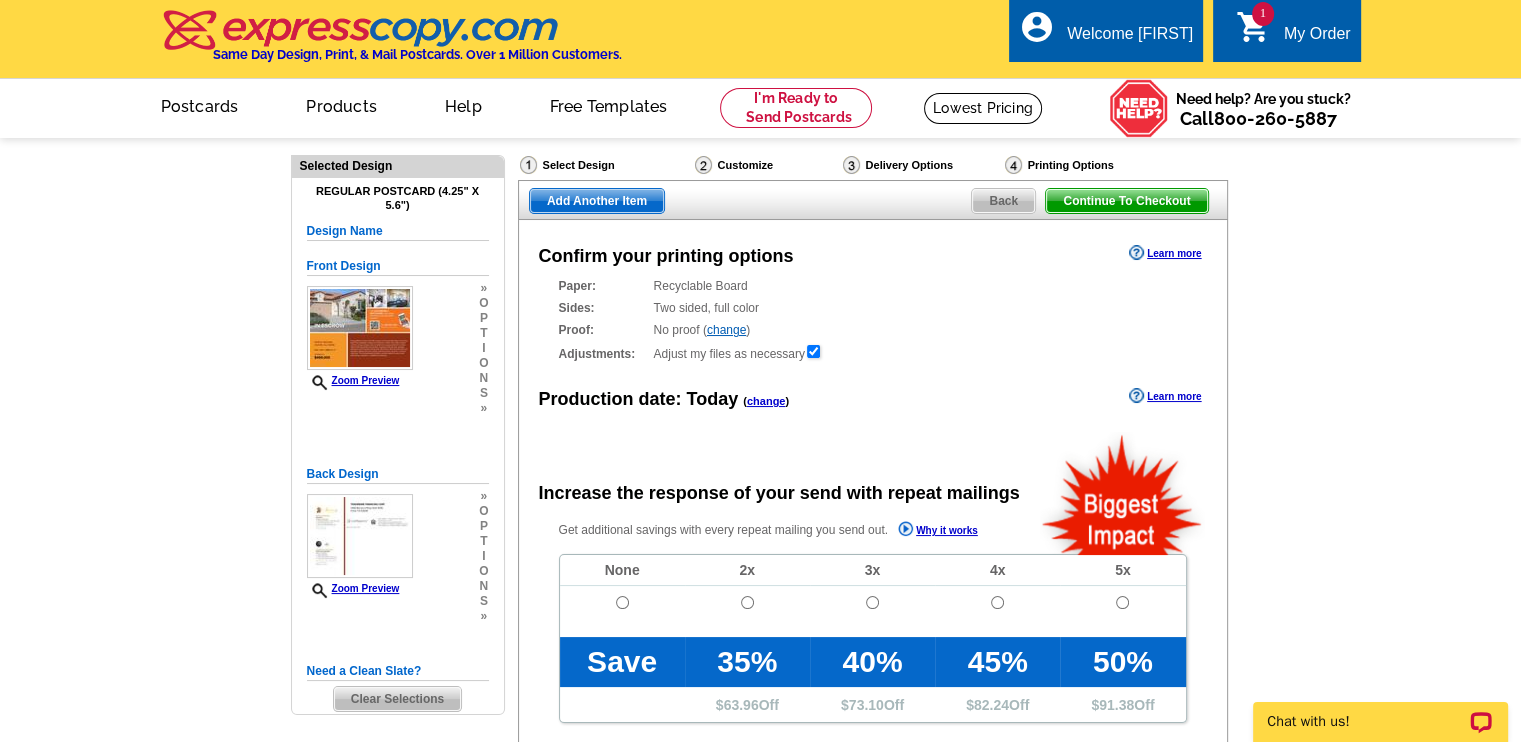 scroll, scrollTop: 0, scrollLeft: 0, axis: both 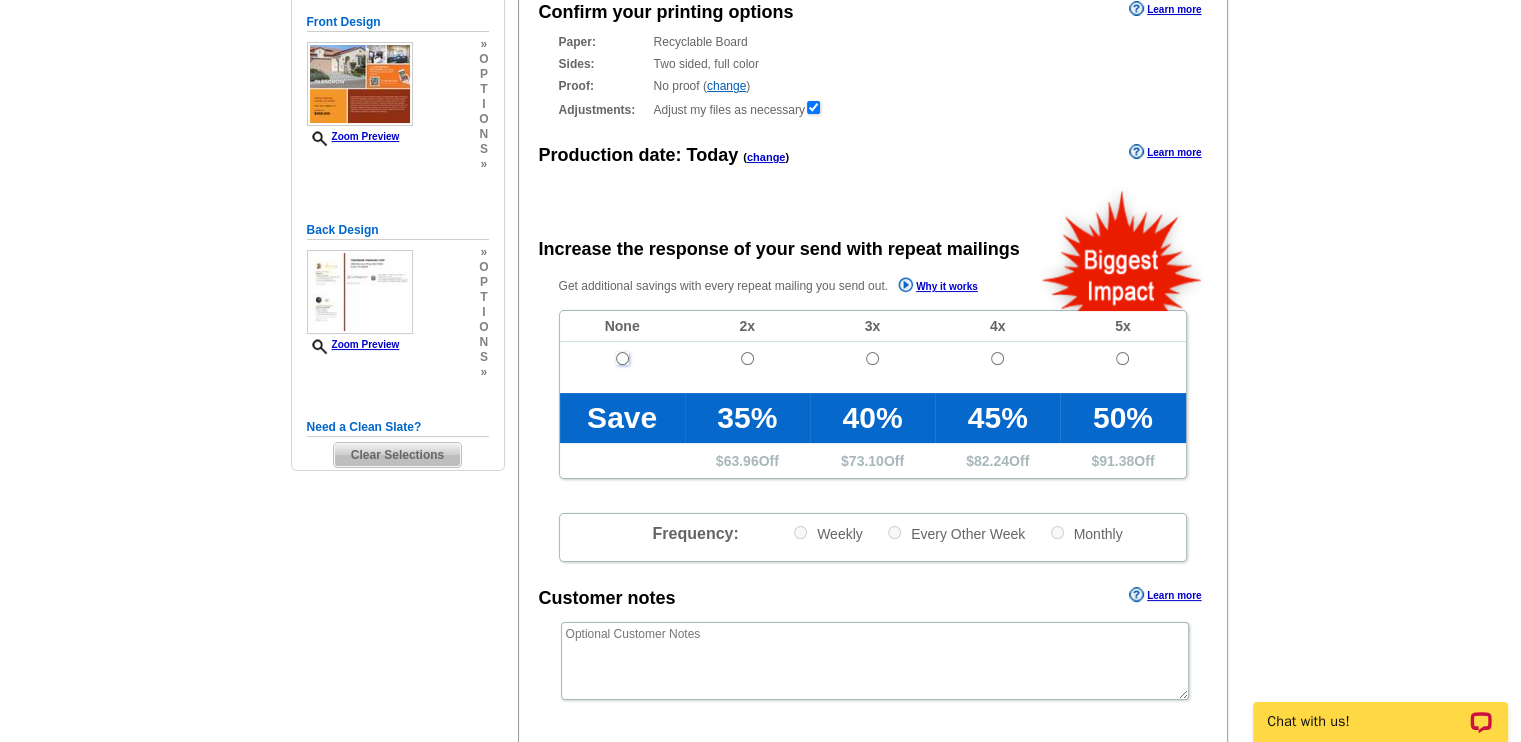 click at bounding box center (622, 358) 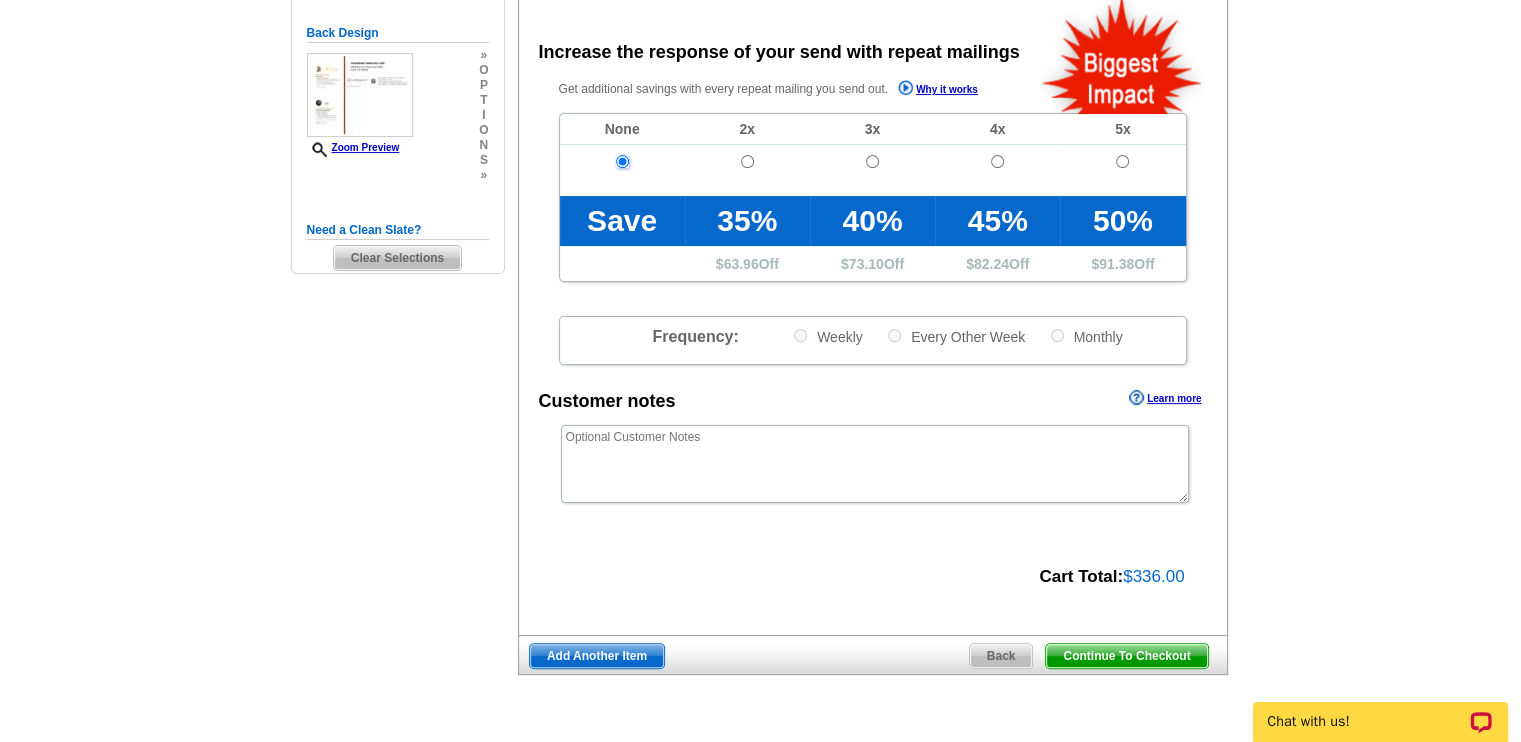 scroll, scrollTop: 458, scrollLeft: 0, axis: vertical 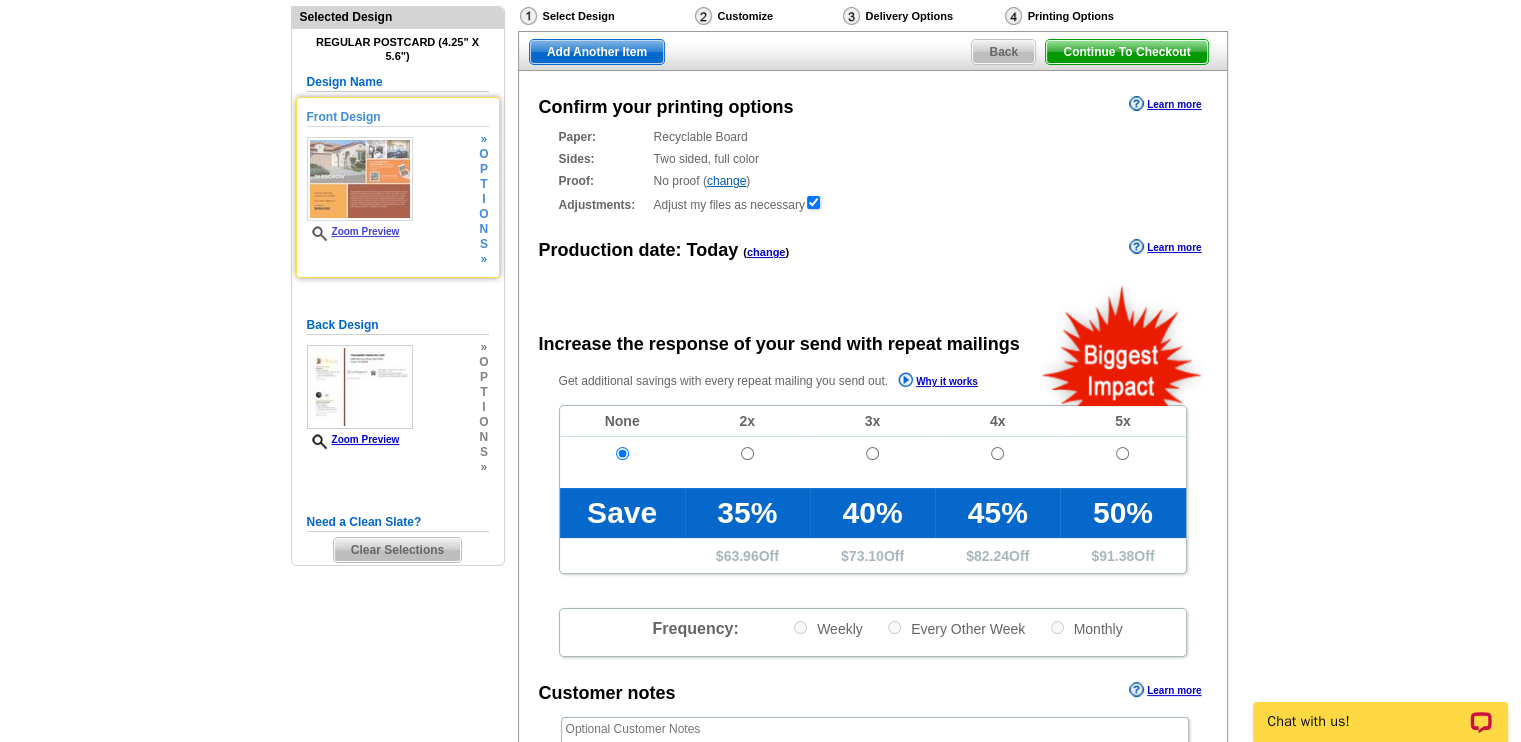 click on "Zoom Preview" at bounding box center [353, 231] 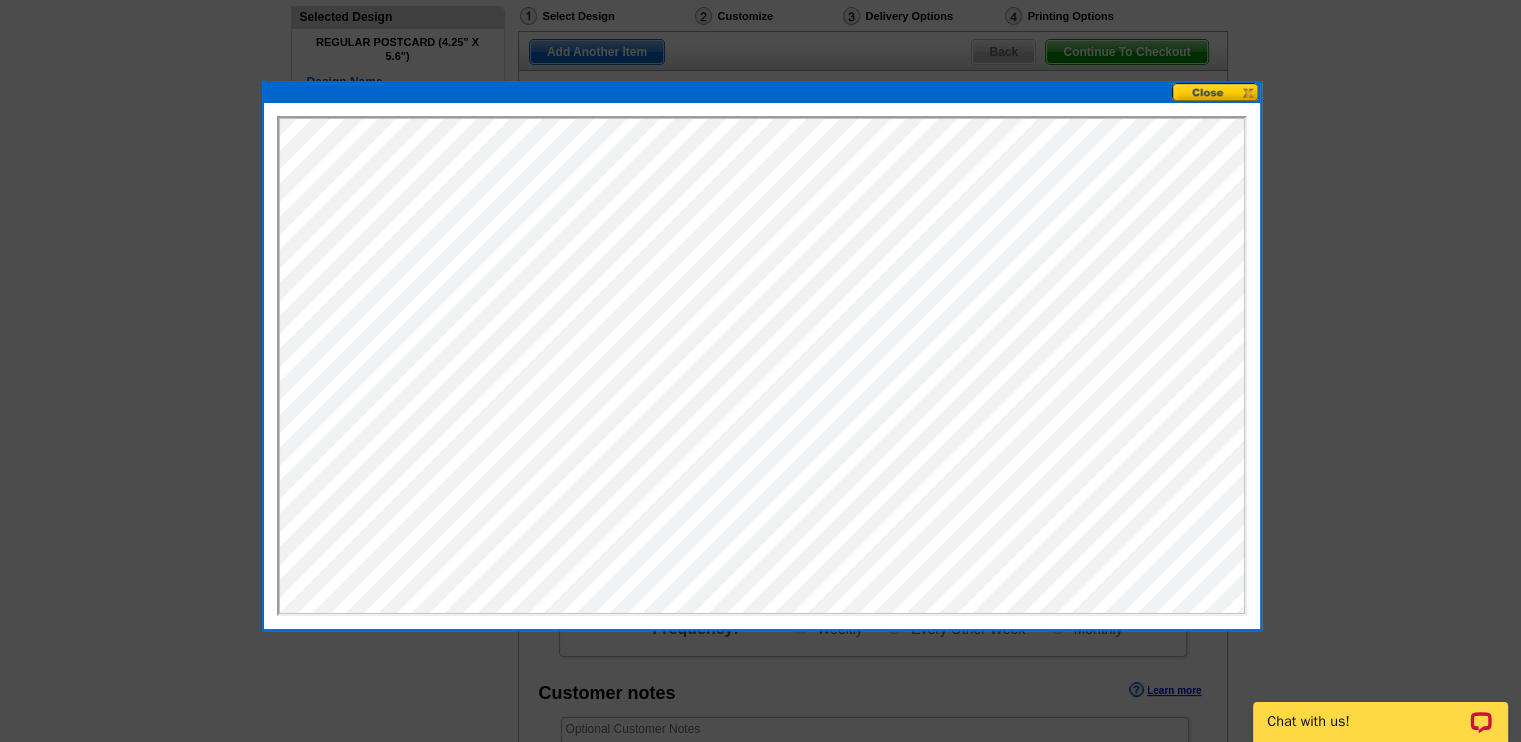 scroll, scrollTop: 0, scrollLeft: 0, axis: both 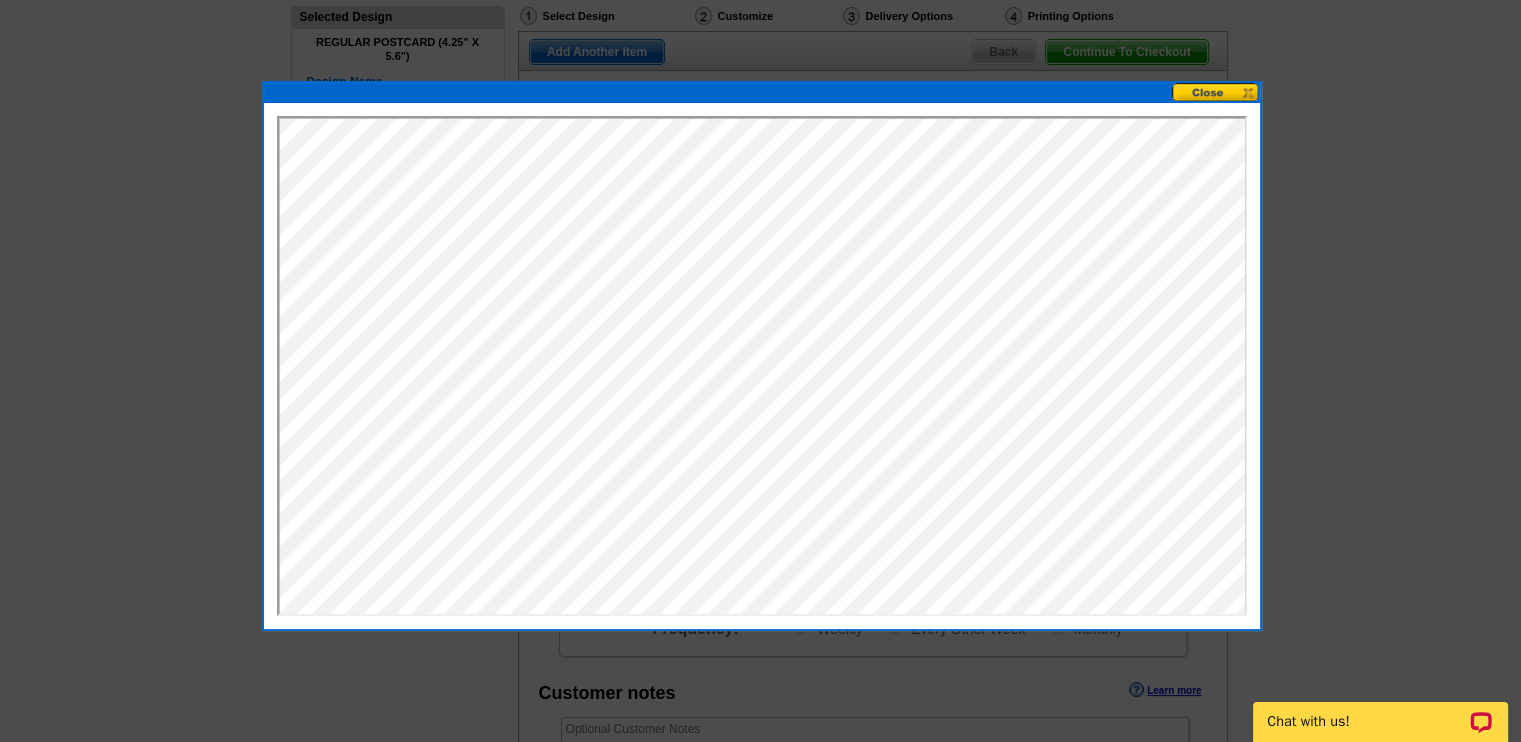 click at bounding box center [1216, 92] 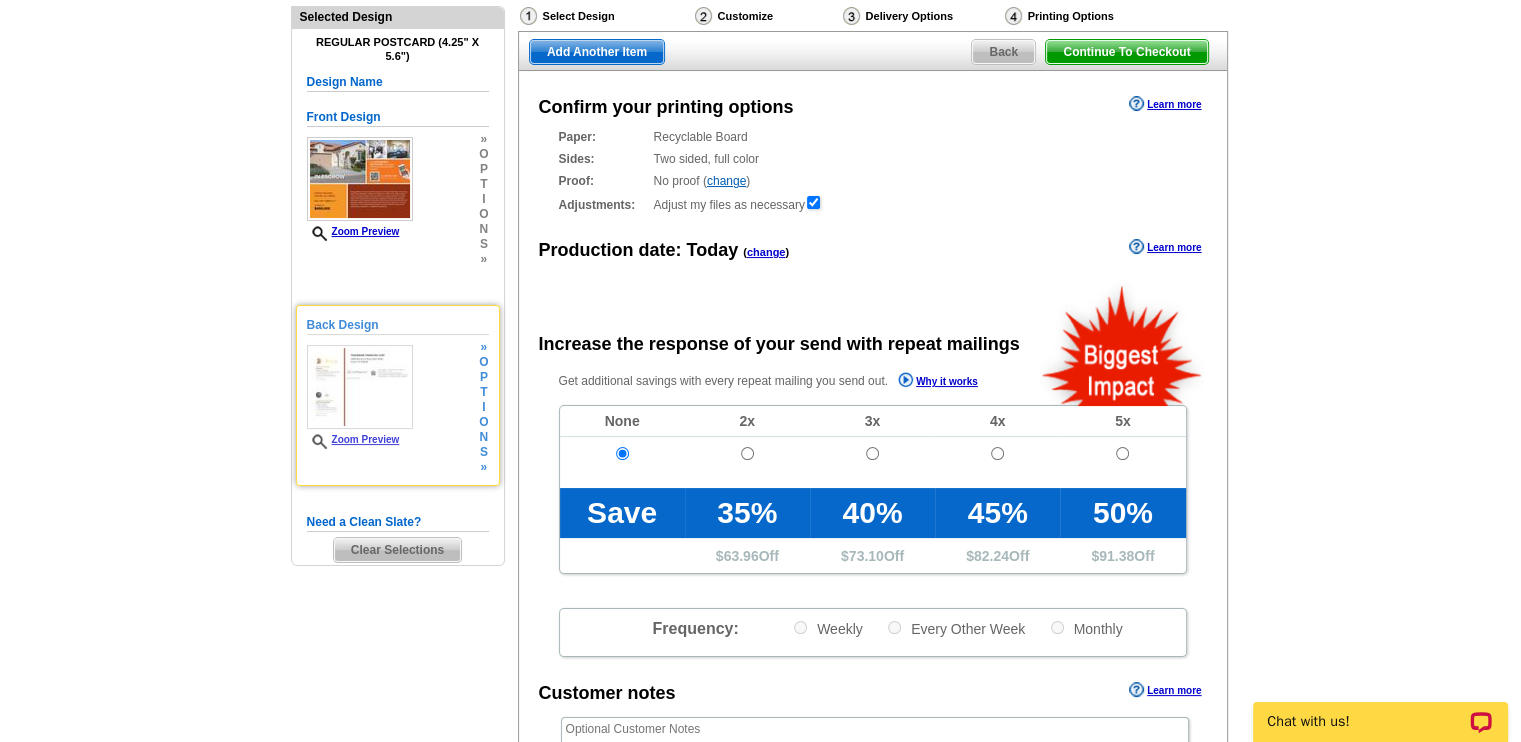 click at bounding box center [360, 387] 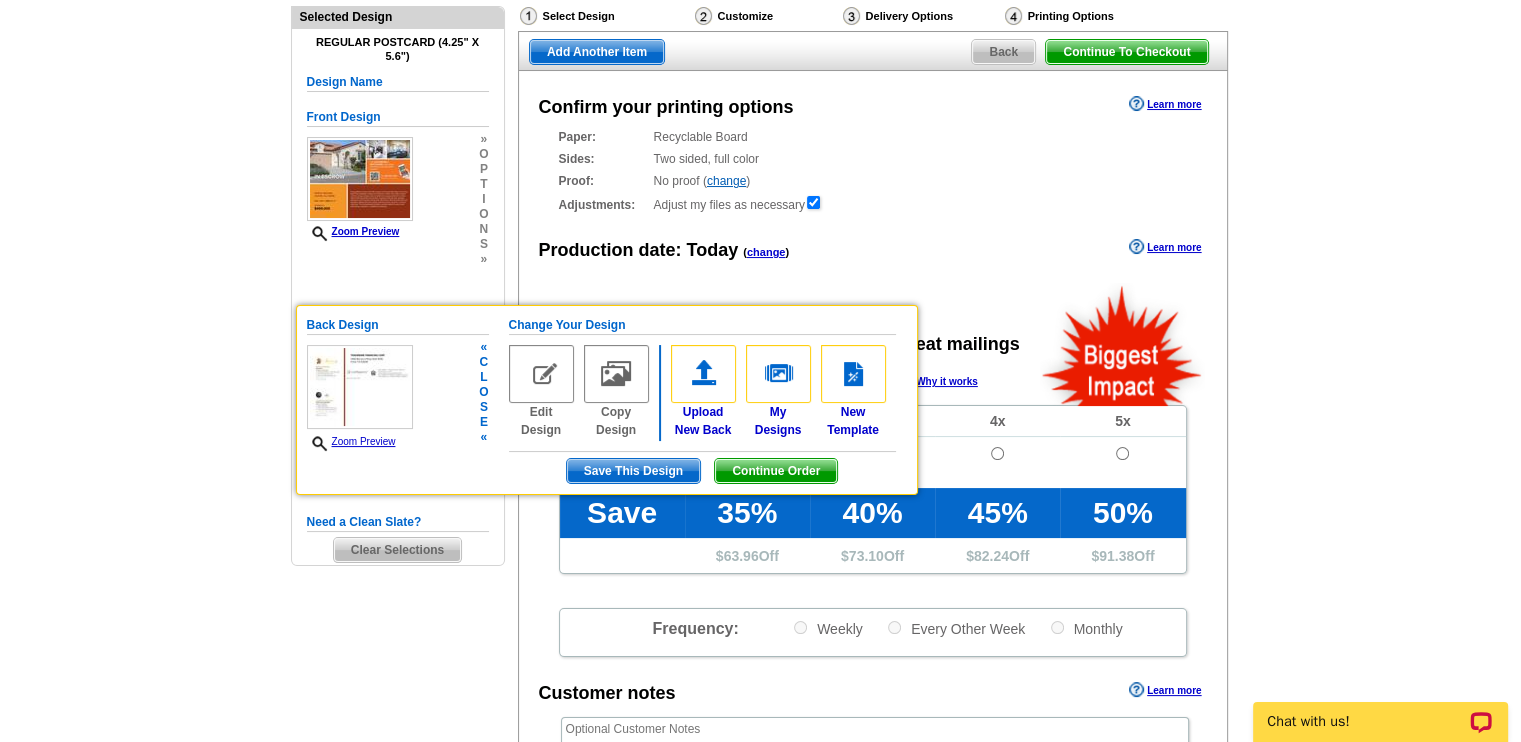 click on "Zoom Preview" at bounding box center [351, 441] 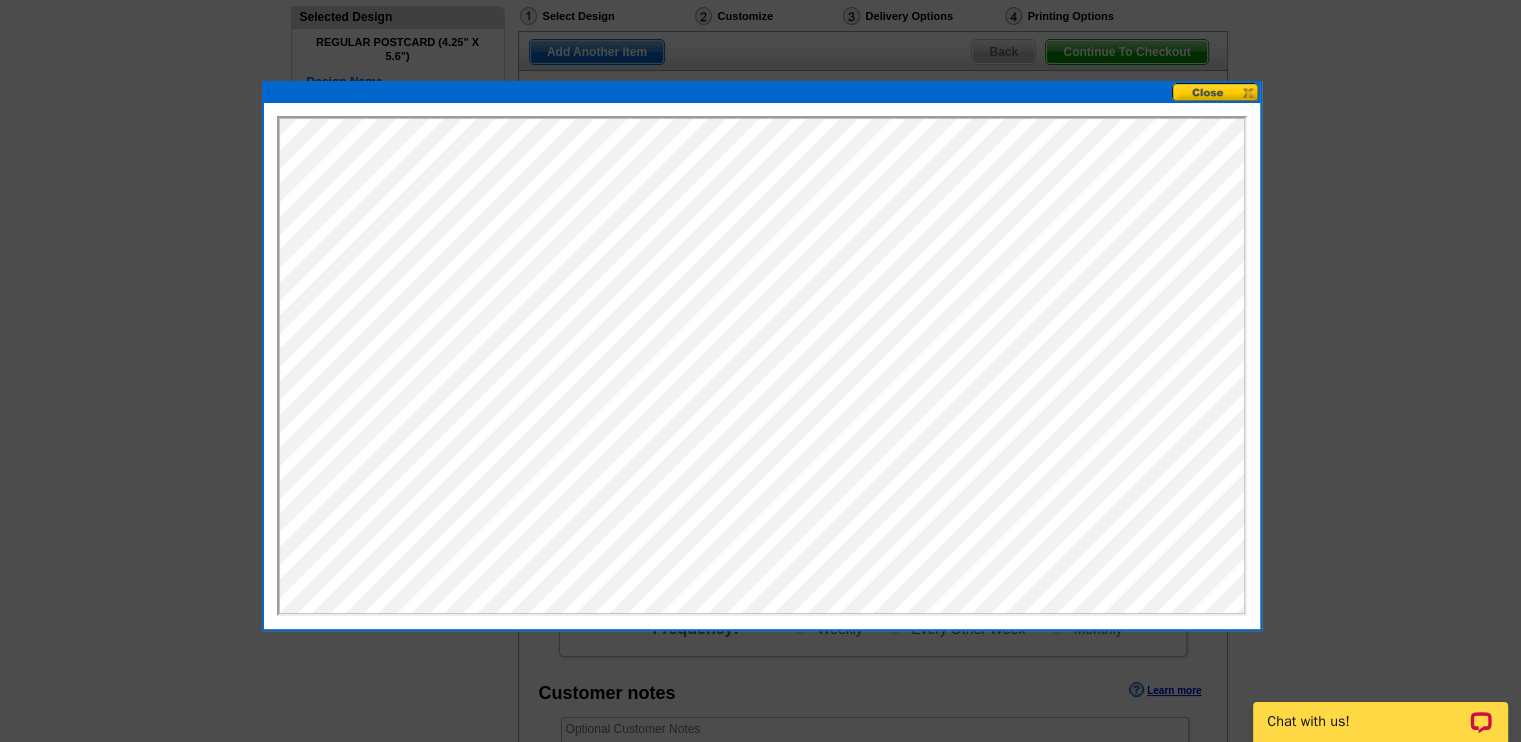 scroll, scrollTop: 0, scrollLeft: 0, axis: both 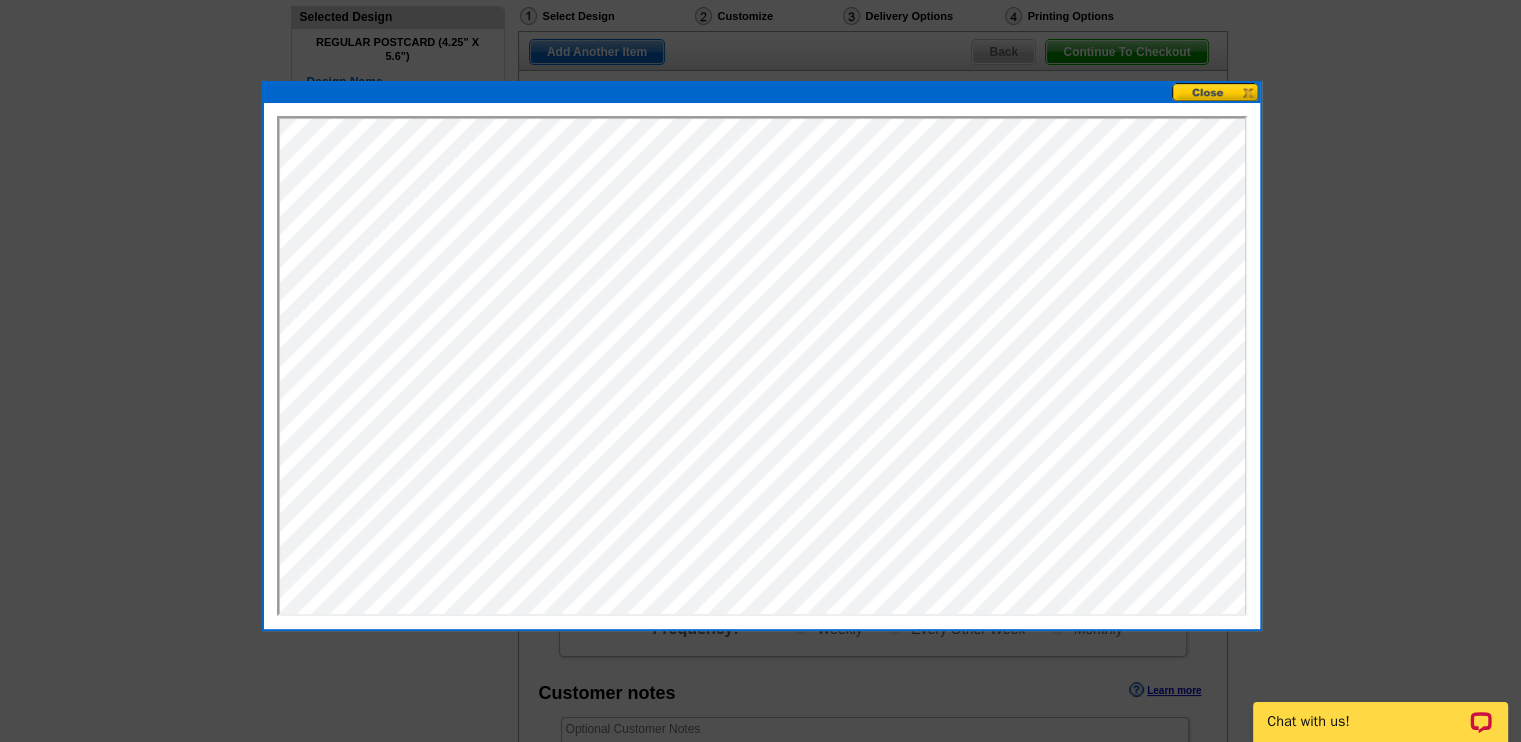 click at bounding box center [1216, 92] 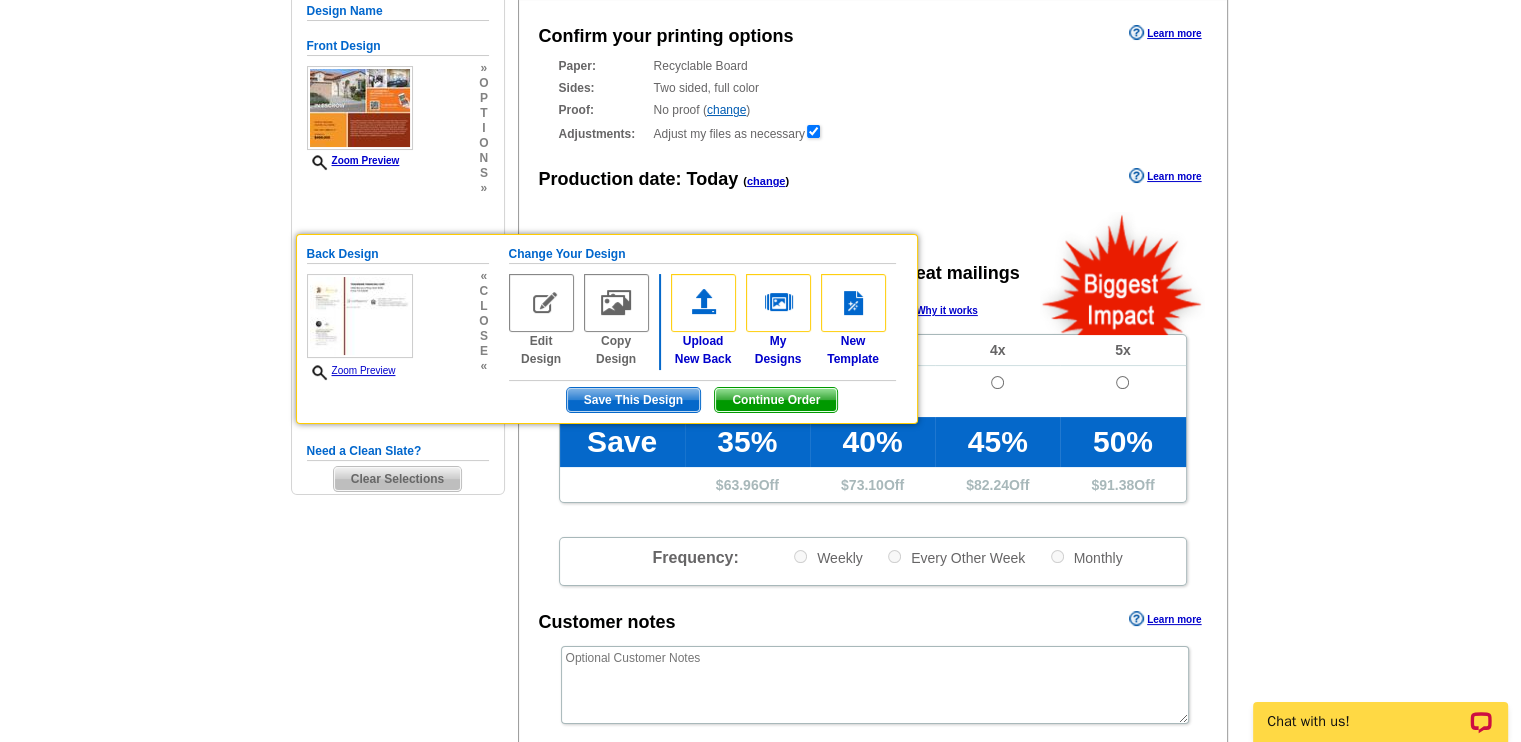 scroll, scrollTop: 412, scrollLeft: 0, axis: vertical 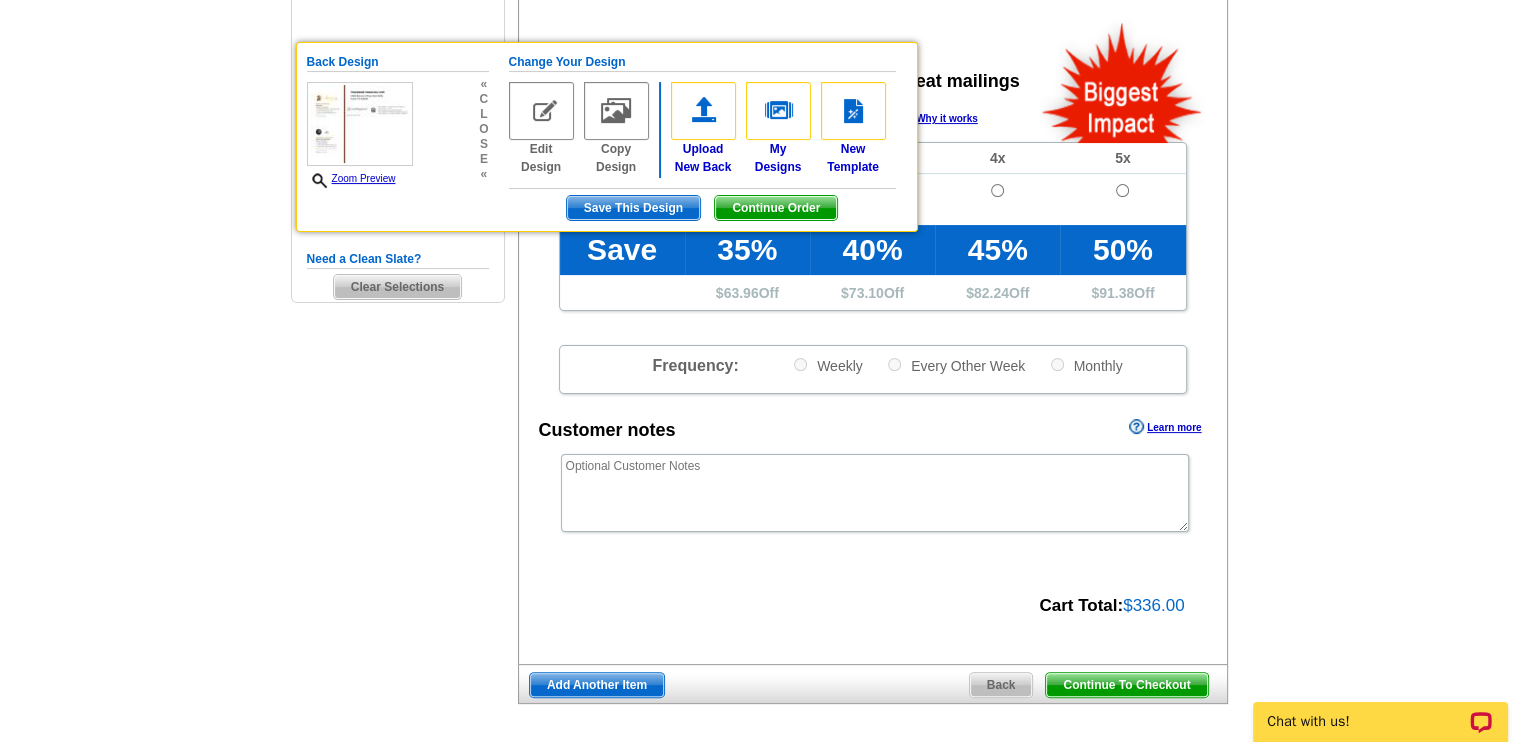 click on "Need Help? call 800-260-5887,  chat  with support, or have our designers make something custom just for you!
Got it, no need for the selection guide next time.
Show Results
Selected Design
Regular Postcard (4.25" x 5.6")
Design Name
Front Design
Zoom Preview
»
o
p
t
i
o
n
s
»
c" at bounding box center (760, 264) 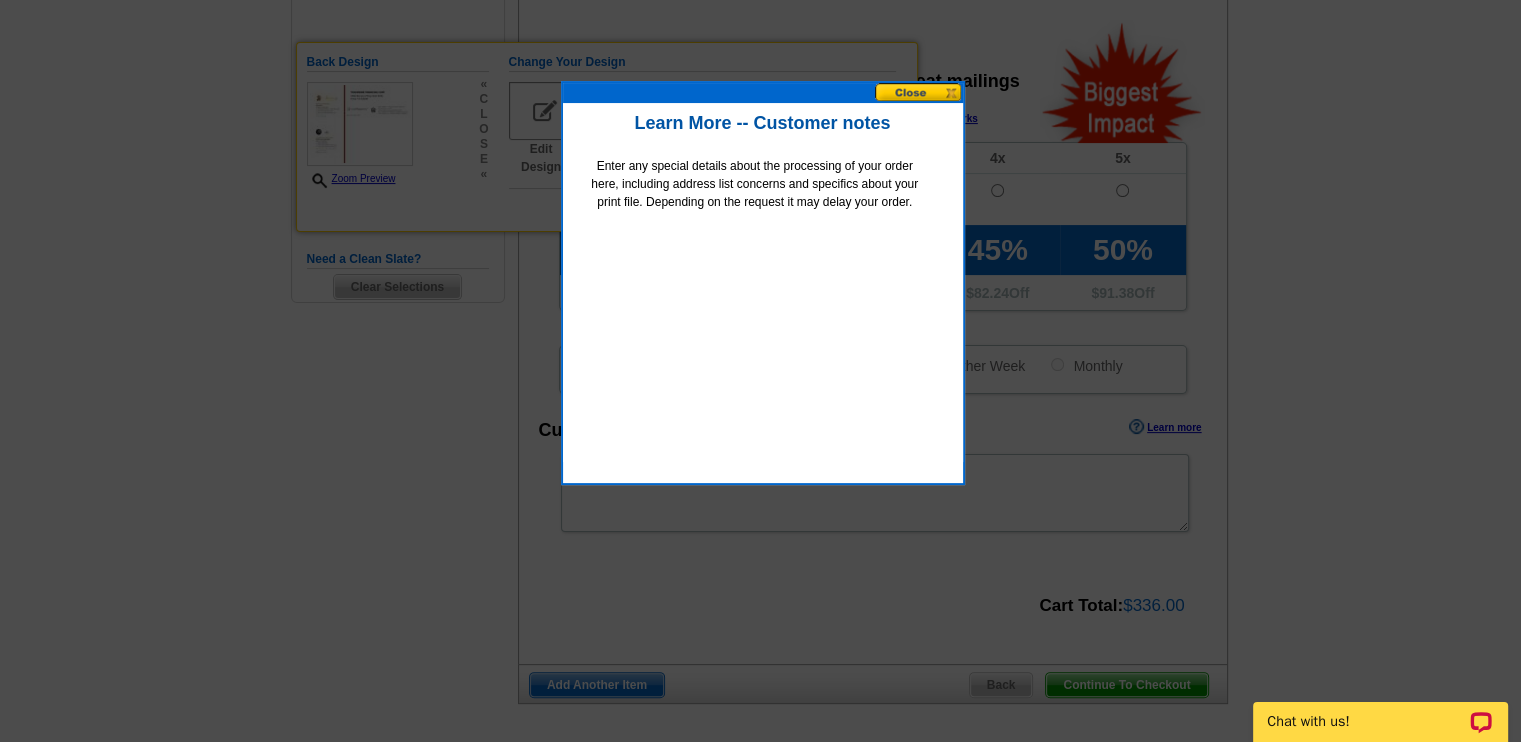 click at bounding box center (919, 92) 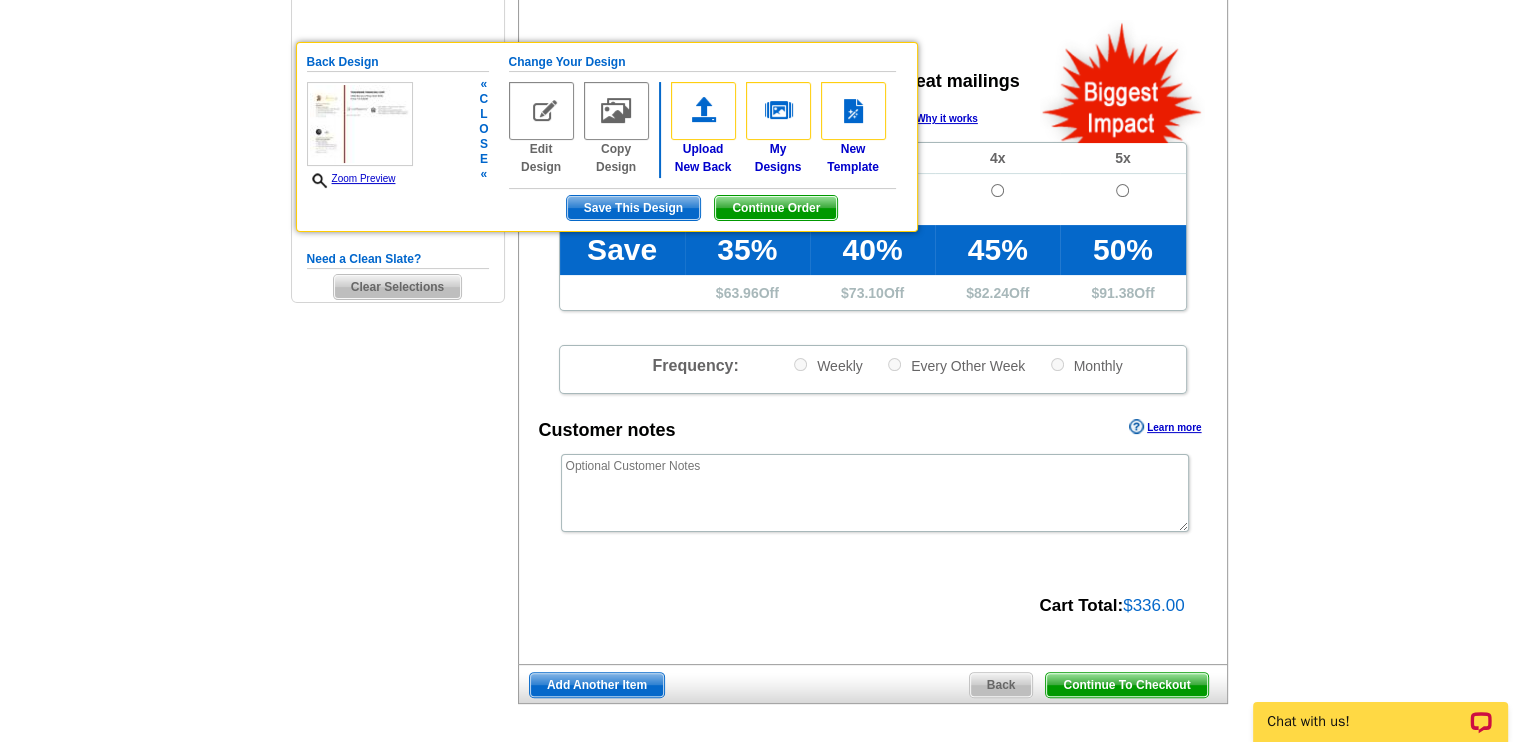 click at bounding box center [360, 124] 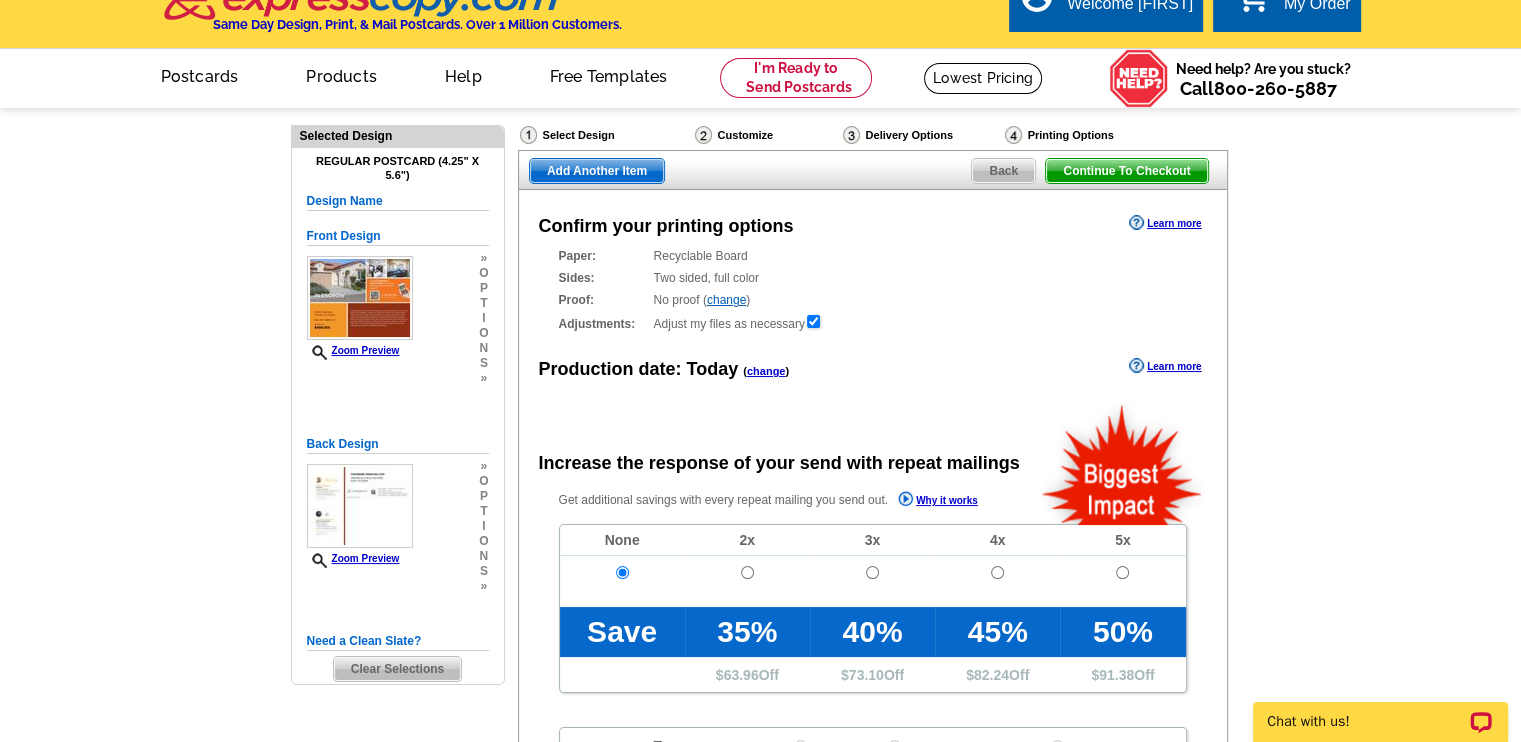 scroll, scrollTop: 23, scrollLeft: 0, axis: vertical 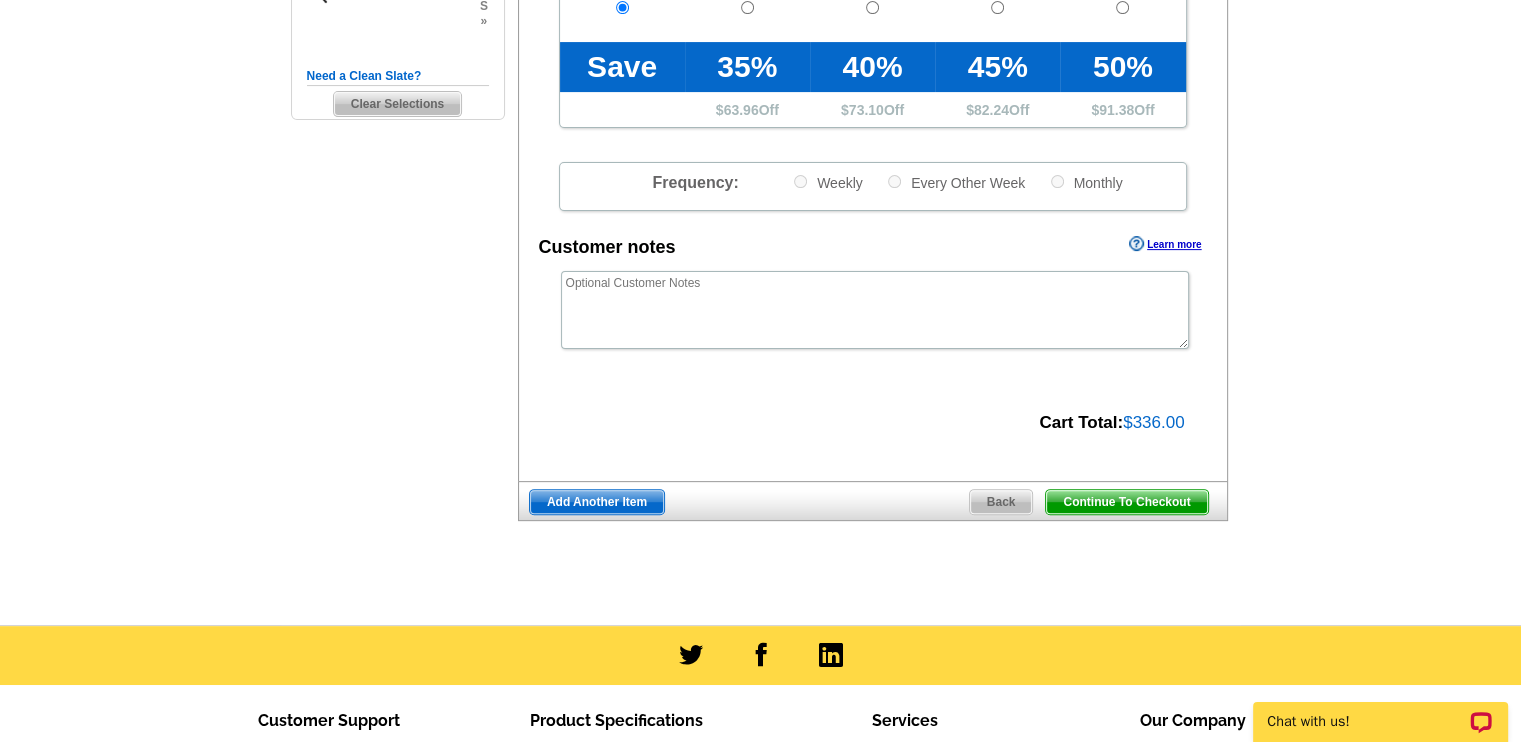 click on "Continue To Checkout" at bounding box center (1126, 502) 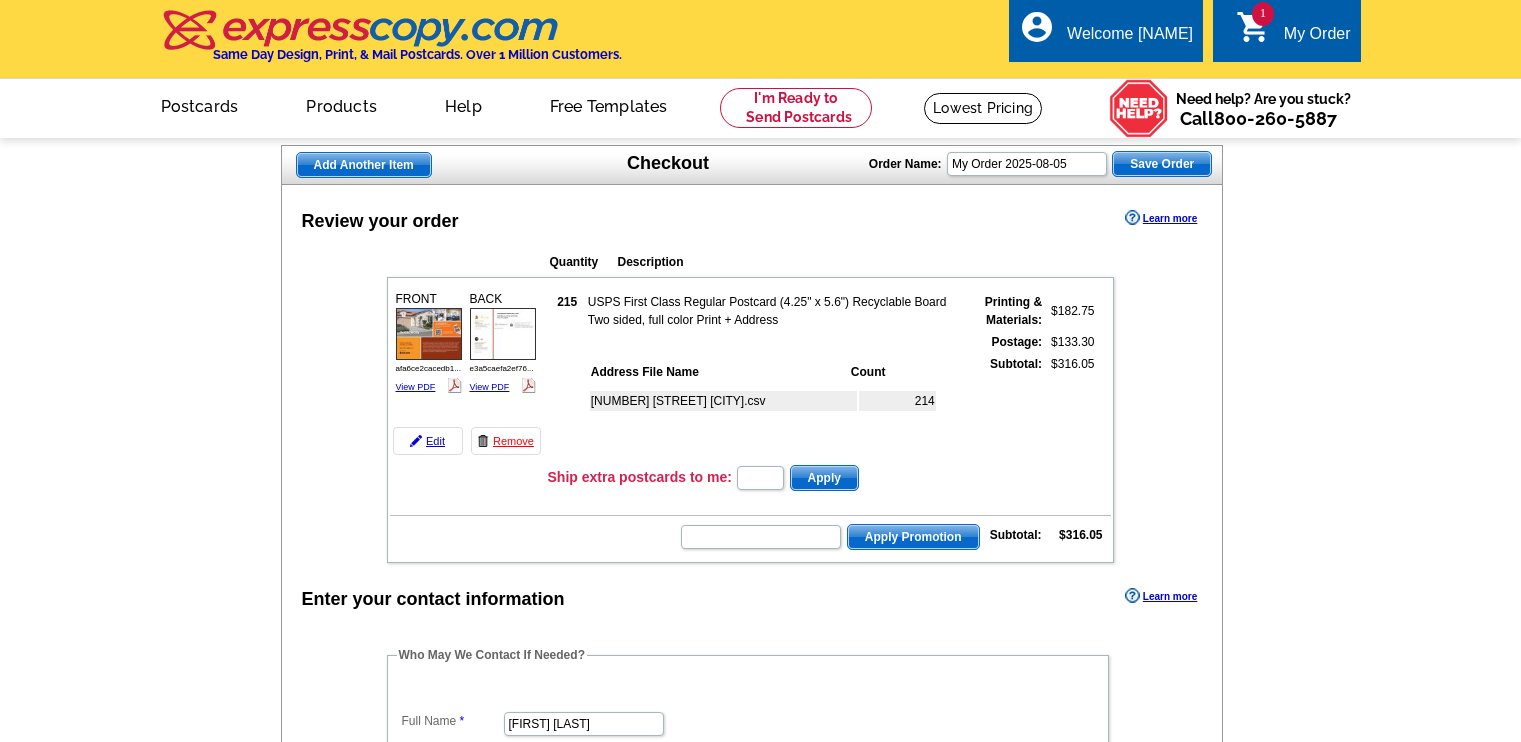 scroll, scrollTop: 0, scrollLeft: 0, axis: both 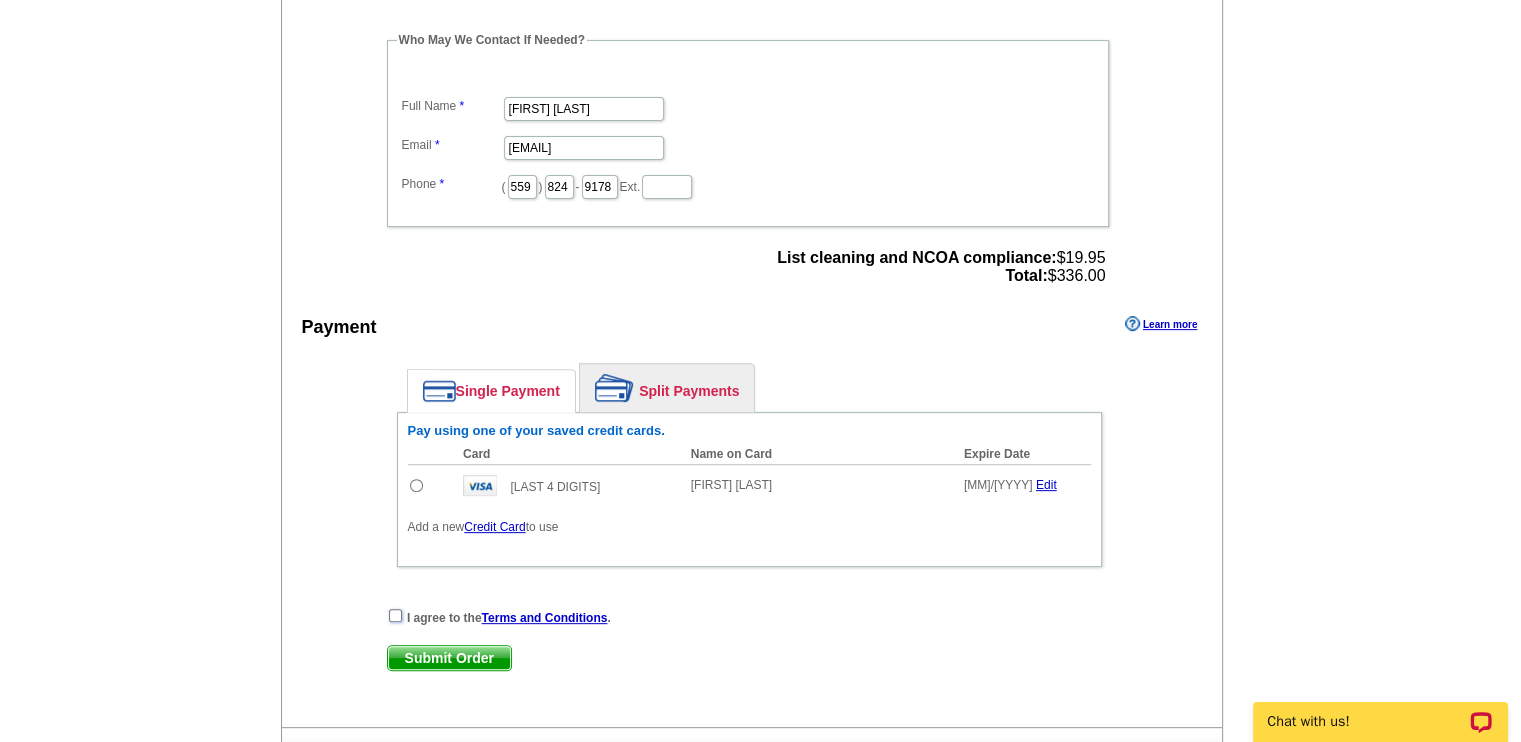 click at bounding box center [395, 615] 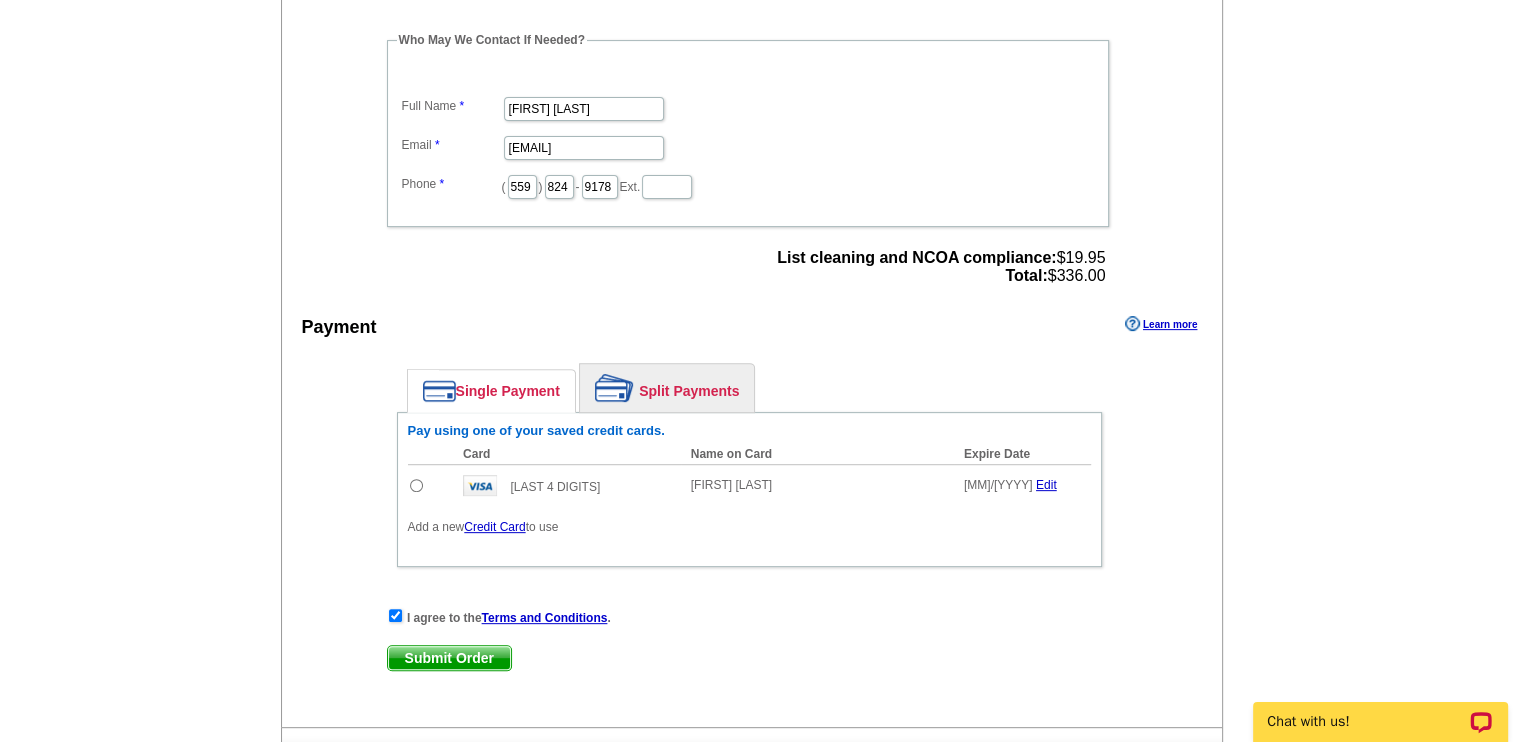 click on "Submit Order" at bounding box center (449, 658) 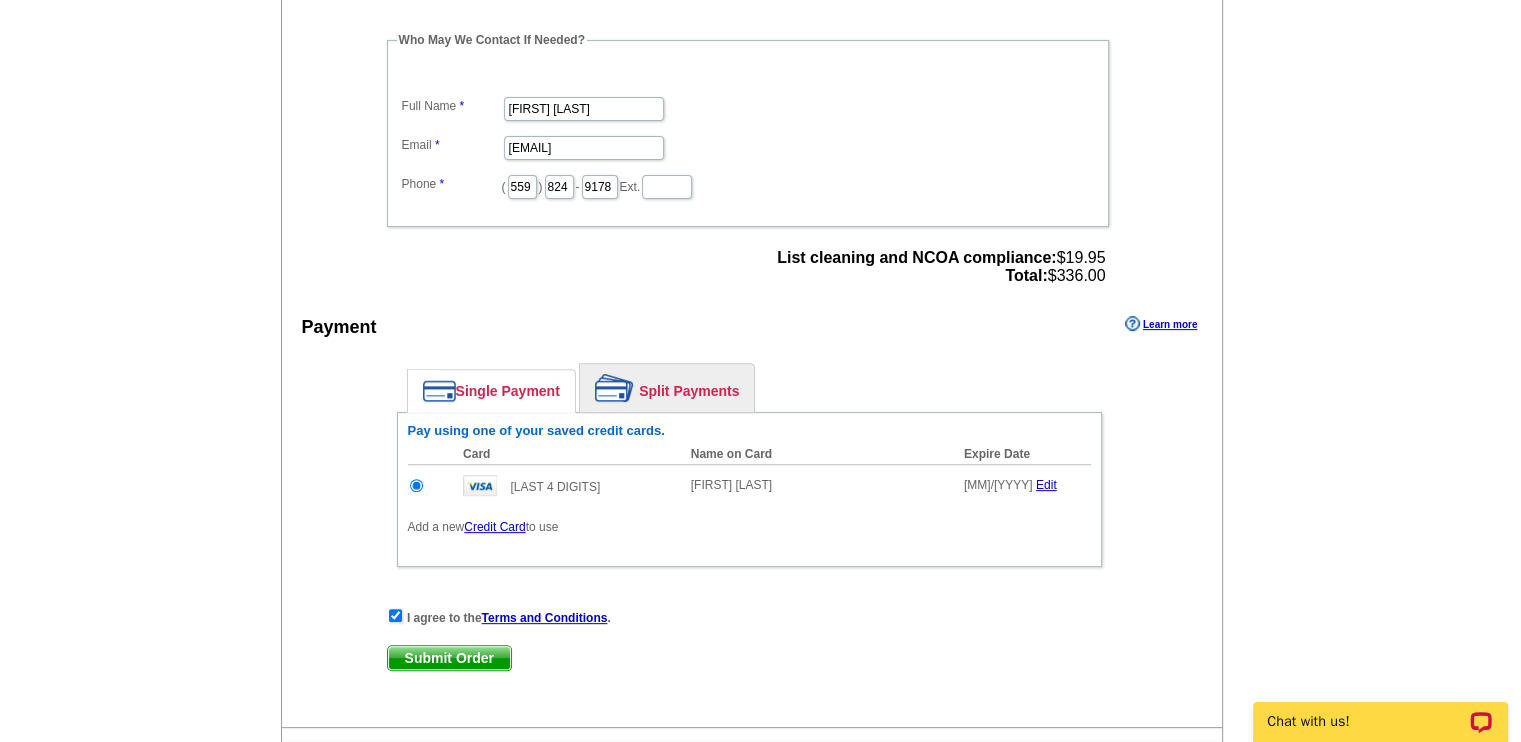 click on "Submit Order" at bounding box center (449, 658) 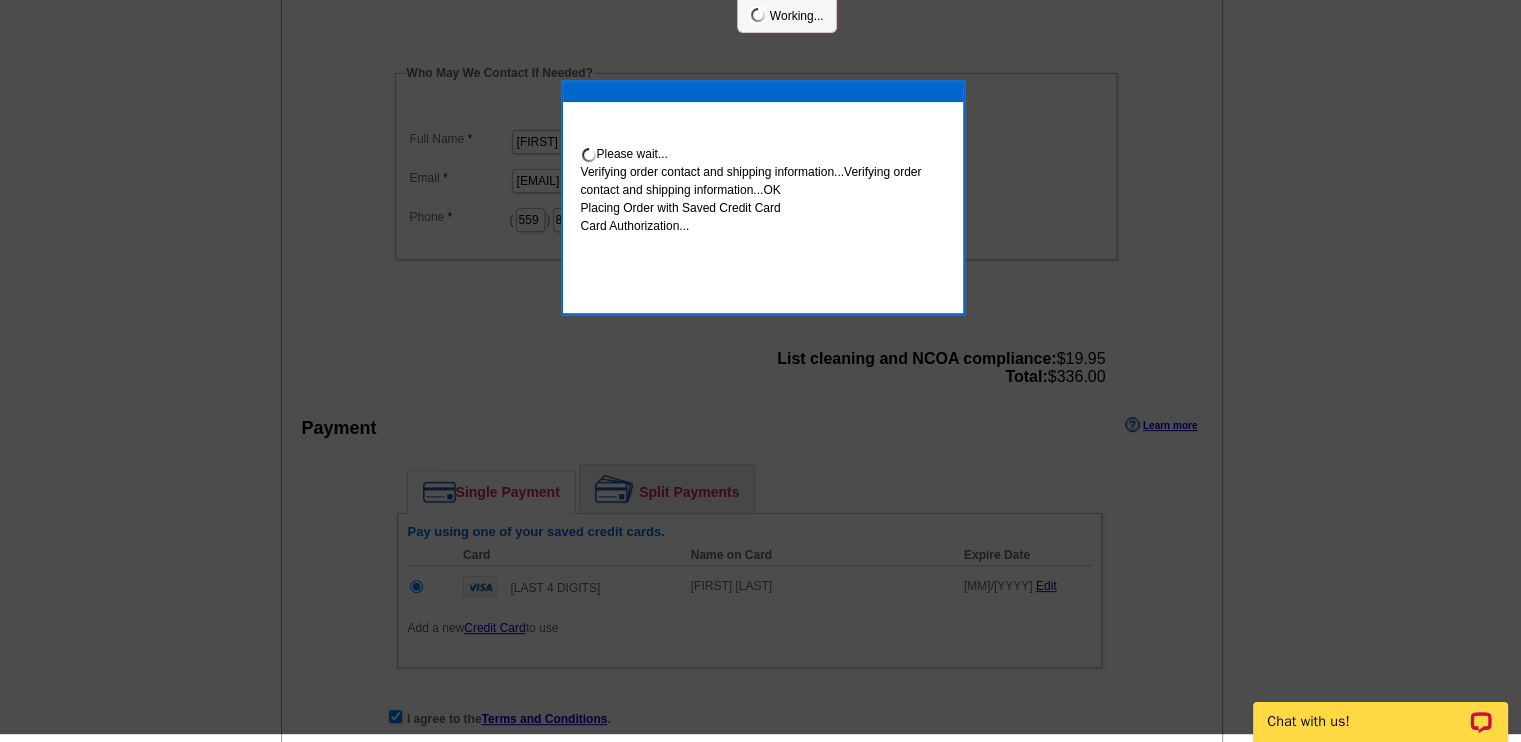 scroll, scrollTop: 607, scrollLeft: 0, axis: vertical 